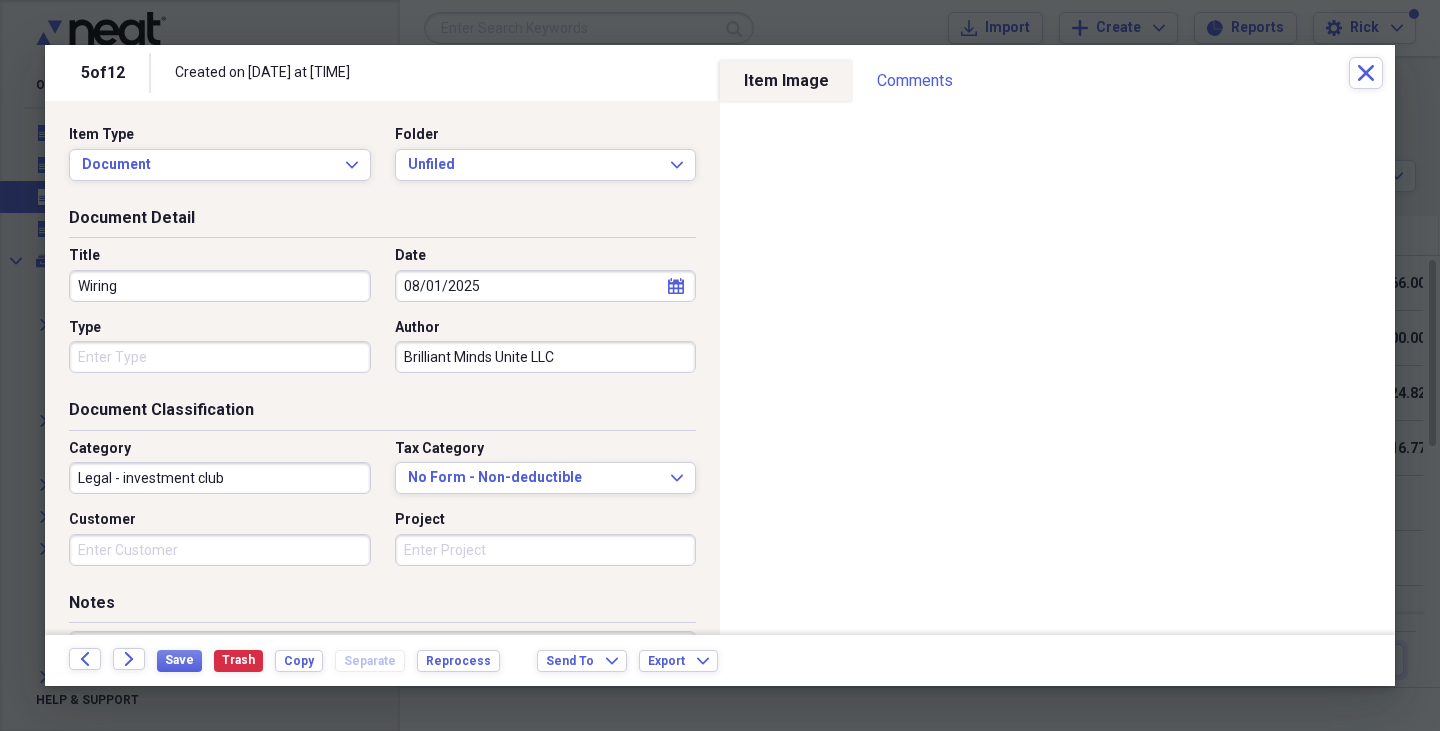 scroll, scrollTop: 0, scrollLeft: 0, axis: both 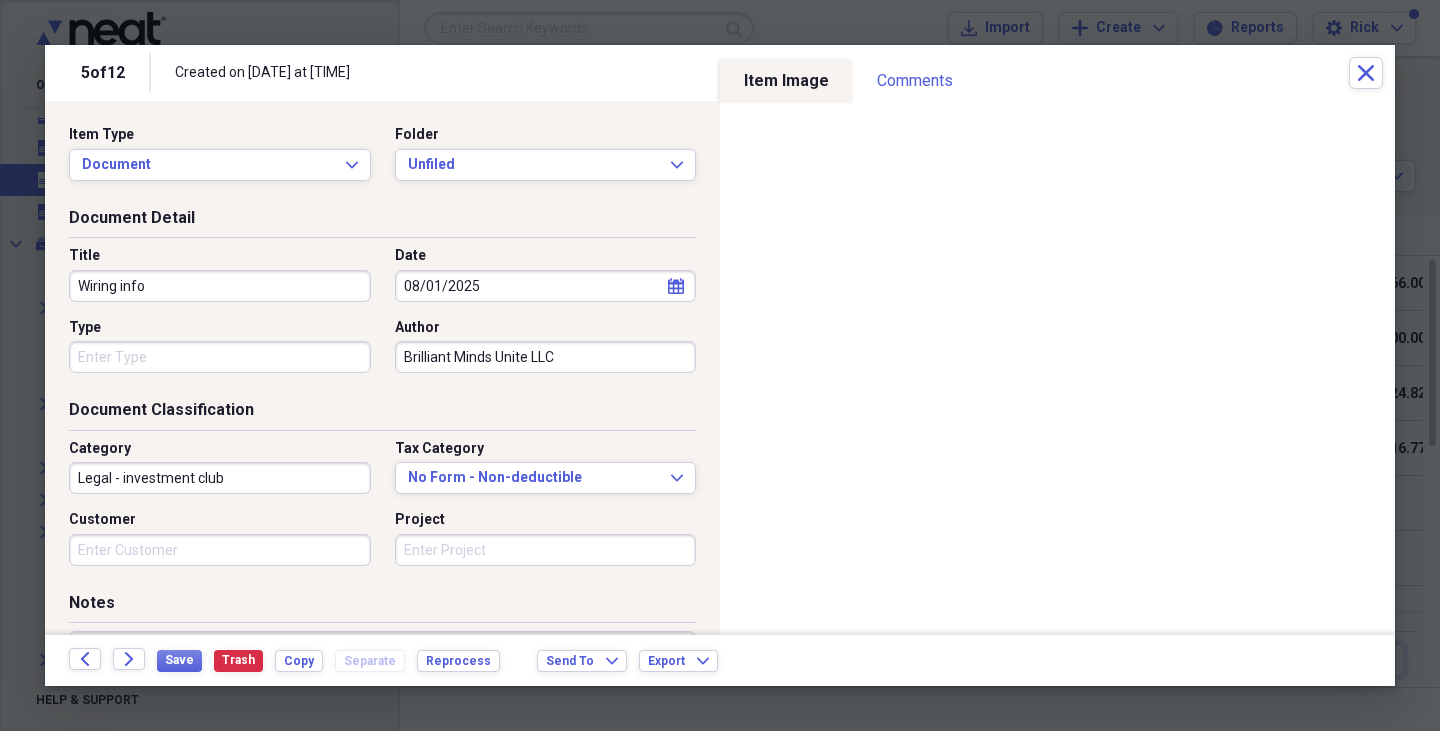 type on "Wiring info" 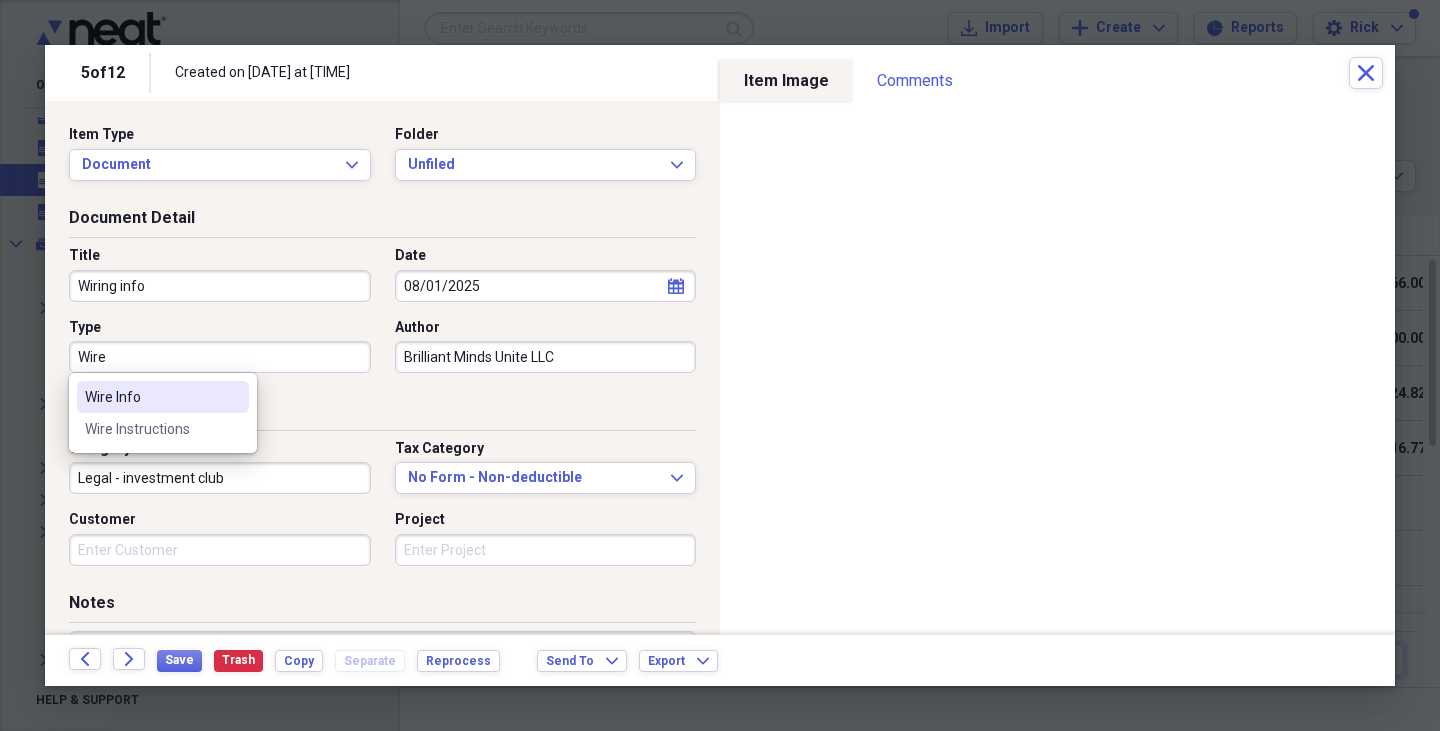 click on "Wire" at bounding box center (220, 357) 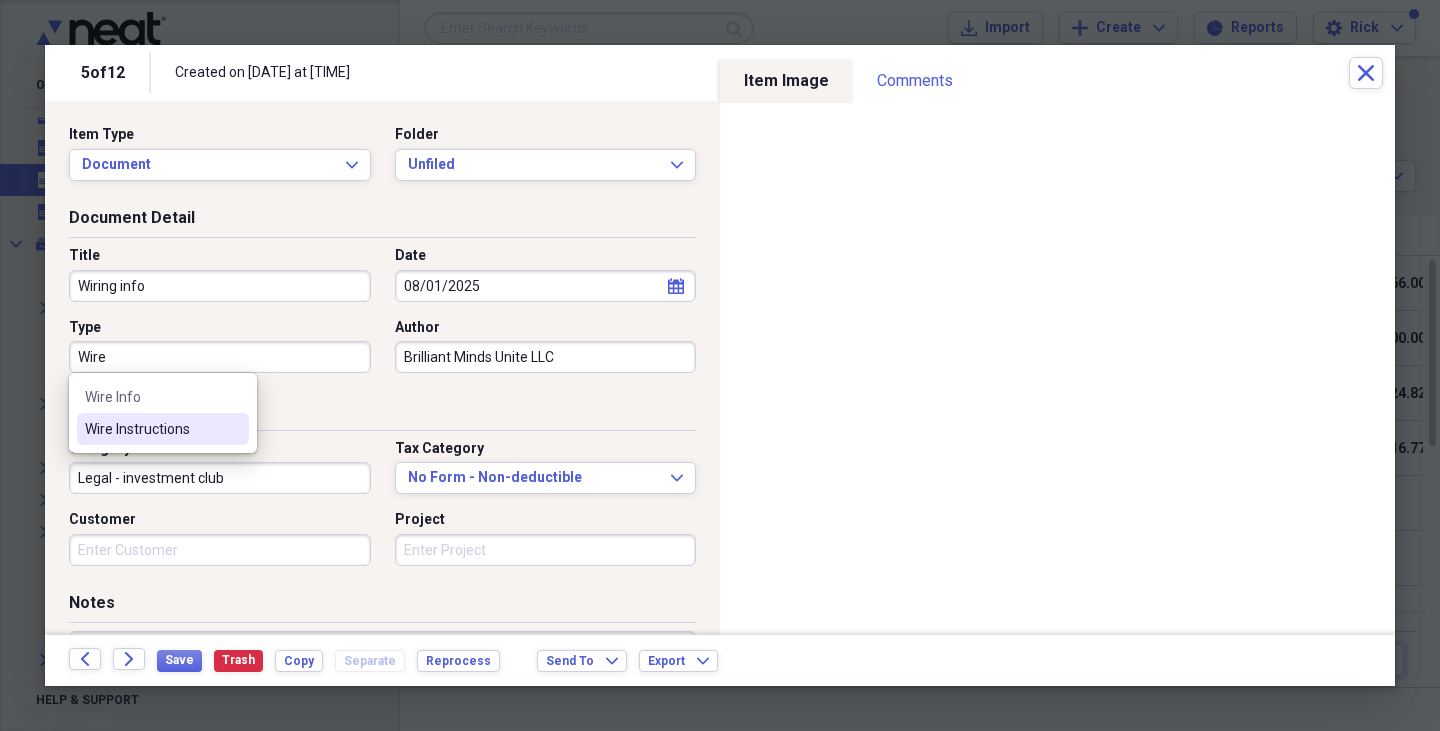 click on "Wire Instructions" at bounding box center (151, 429) 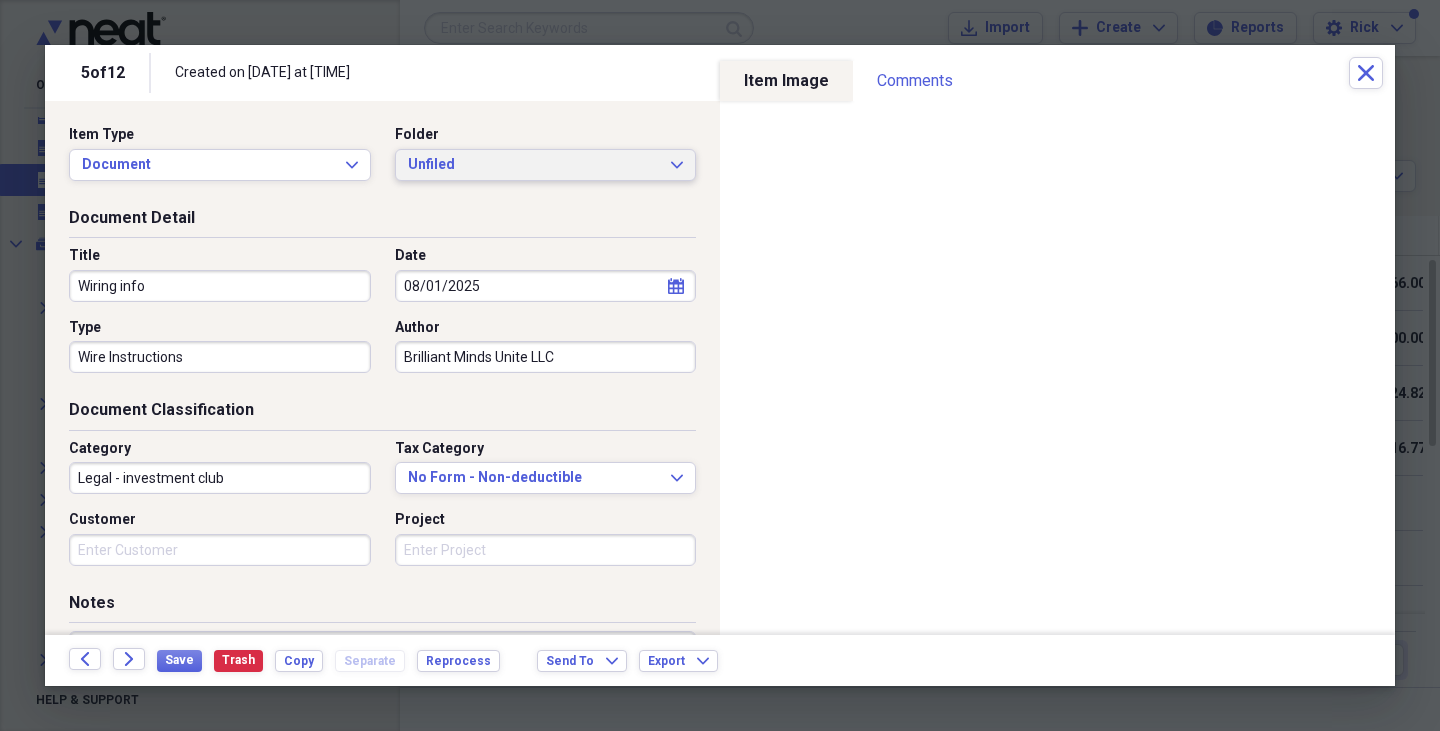 click 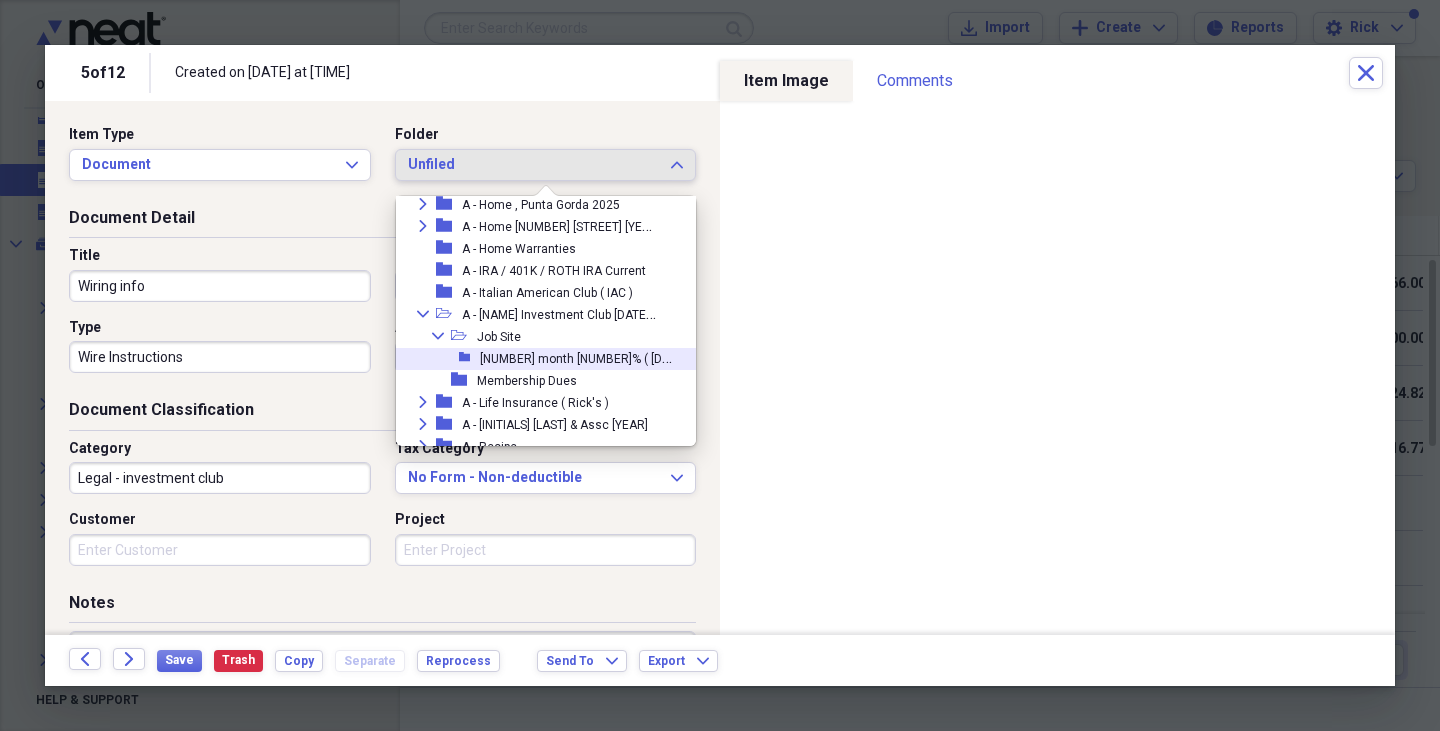 scroll, scrollTop: 223, scrollLeft: 0, axis: vertical 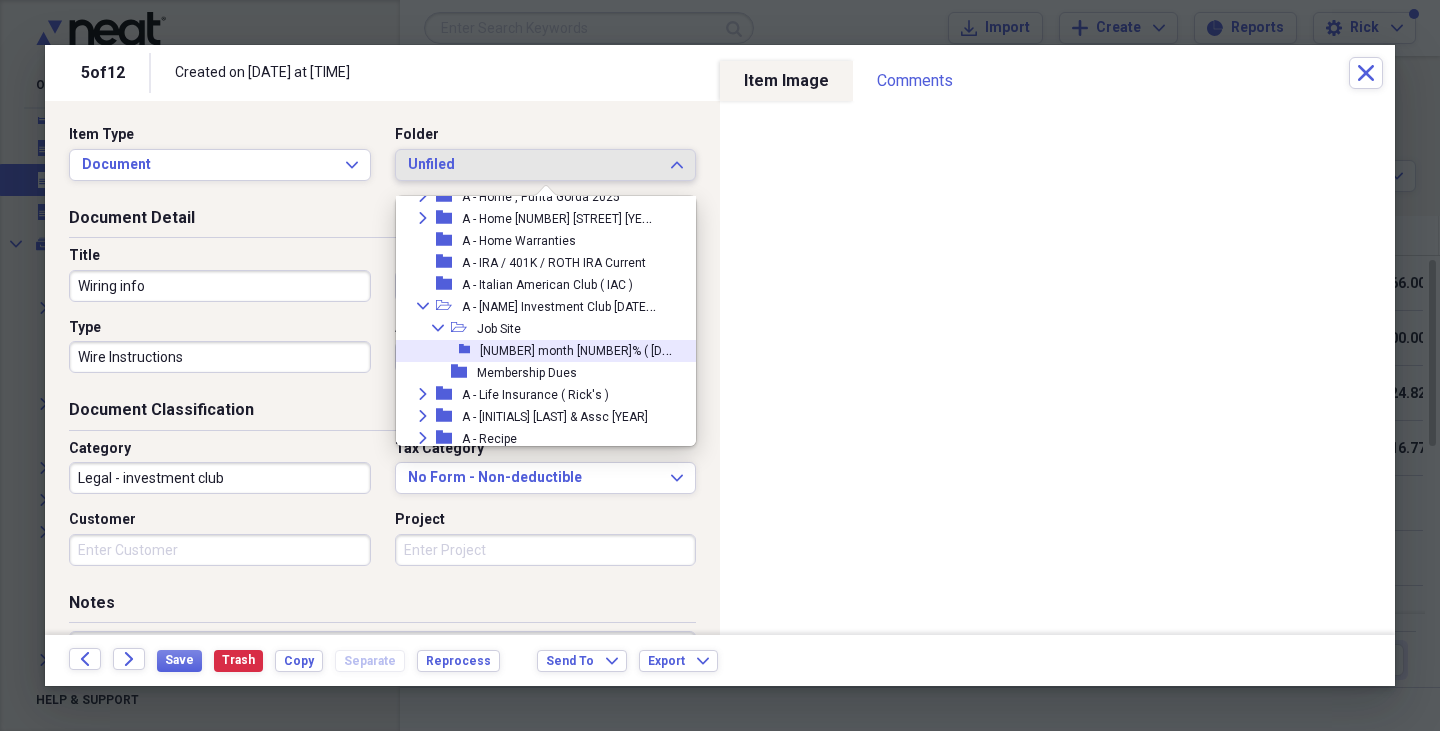 click on "[NUMBER] month [NUMBER]% ( [DATE] to [DATE] )" at bounding box center (612, 349) 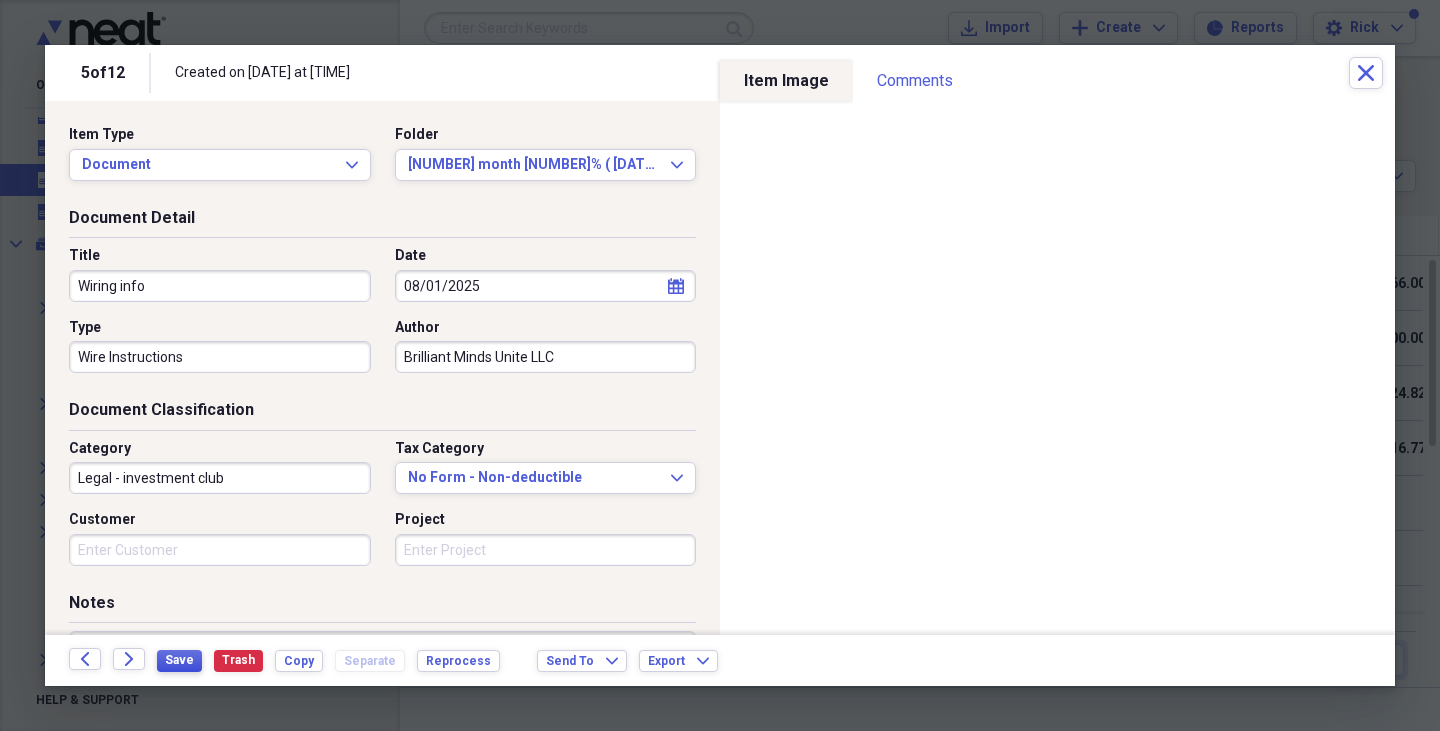 click on "Save" at bounding box center [179, 660] 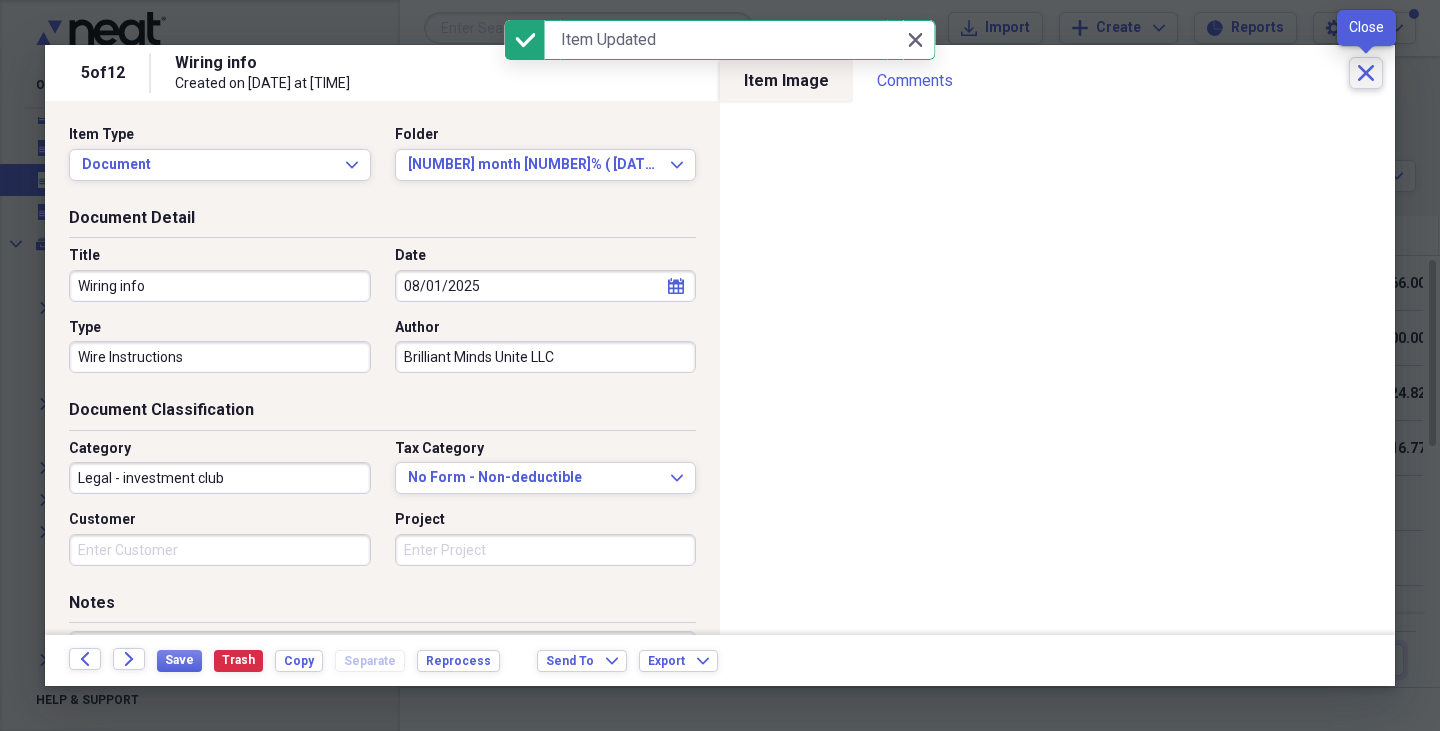 click 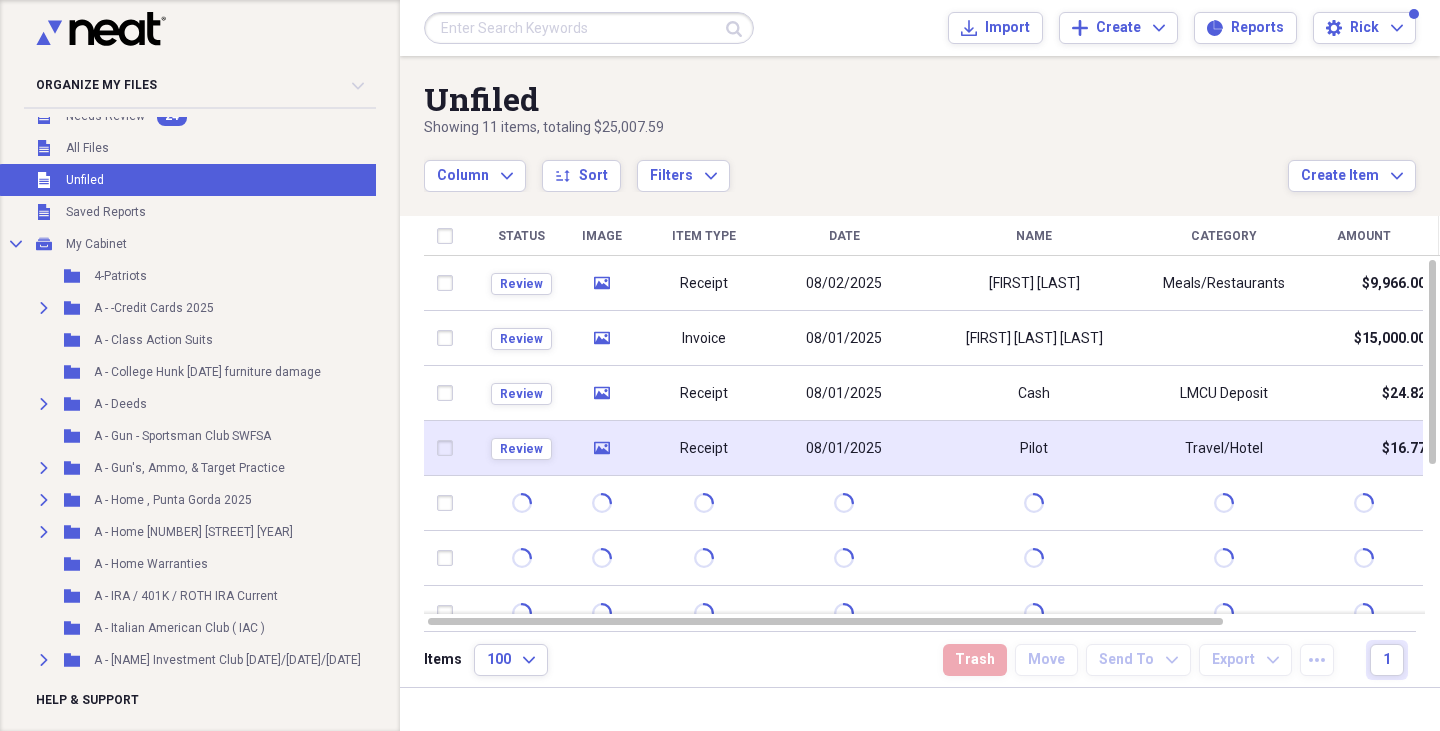 click on "Review" at bounding box center [521, 448] 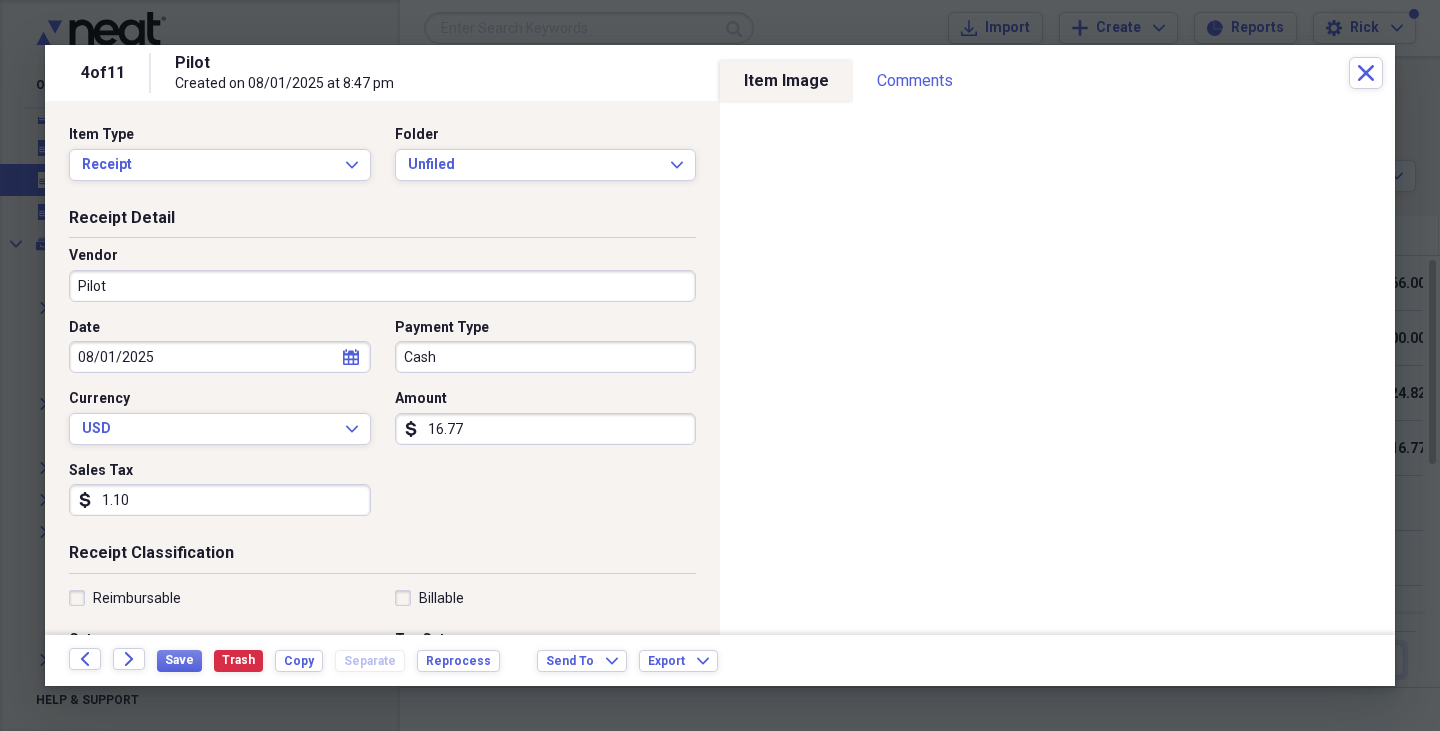 click on "Pilot" at bounding box center [382, 286] 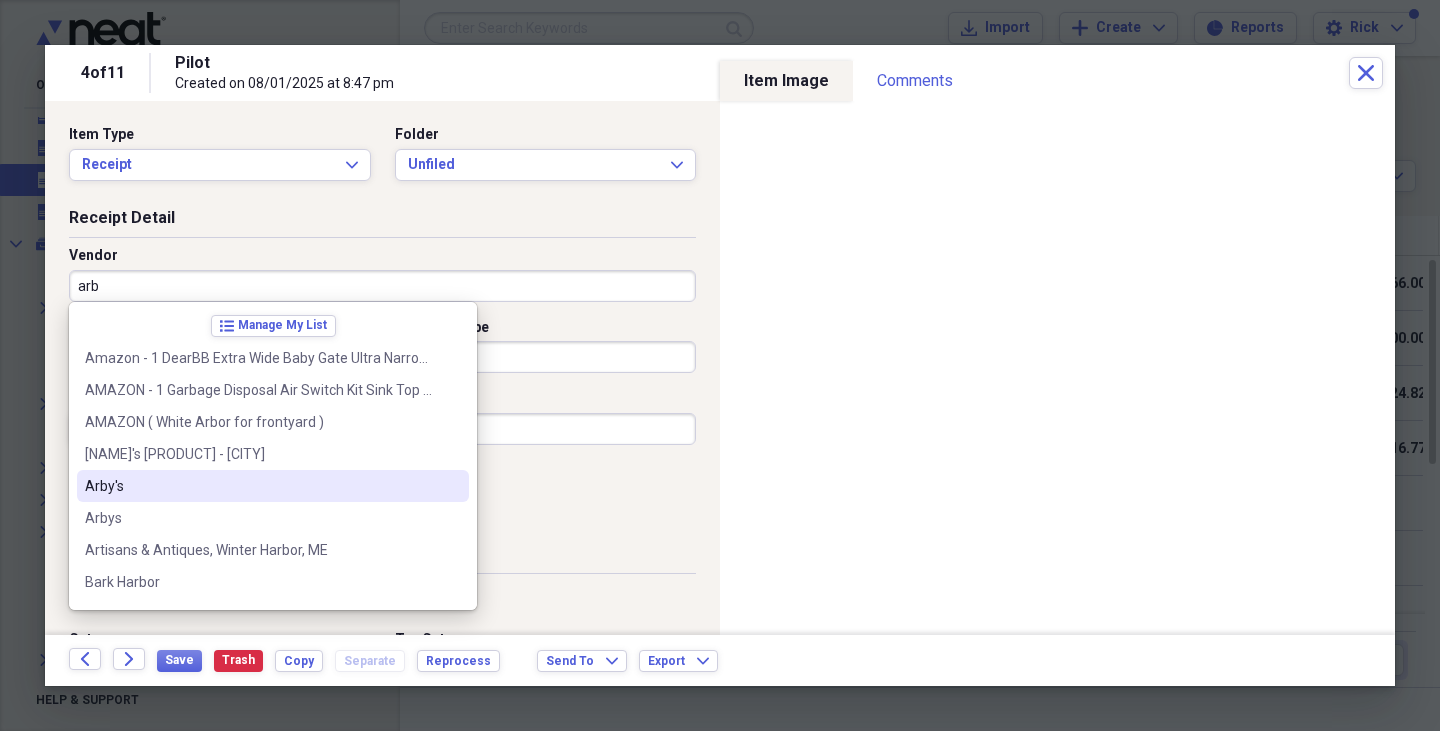 click on "Arby's" at bounding box center (261, 486) 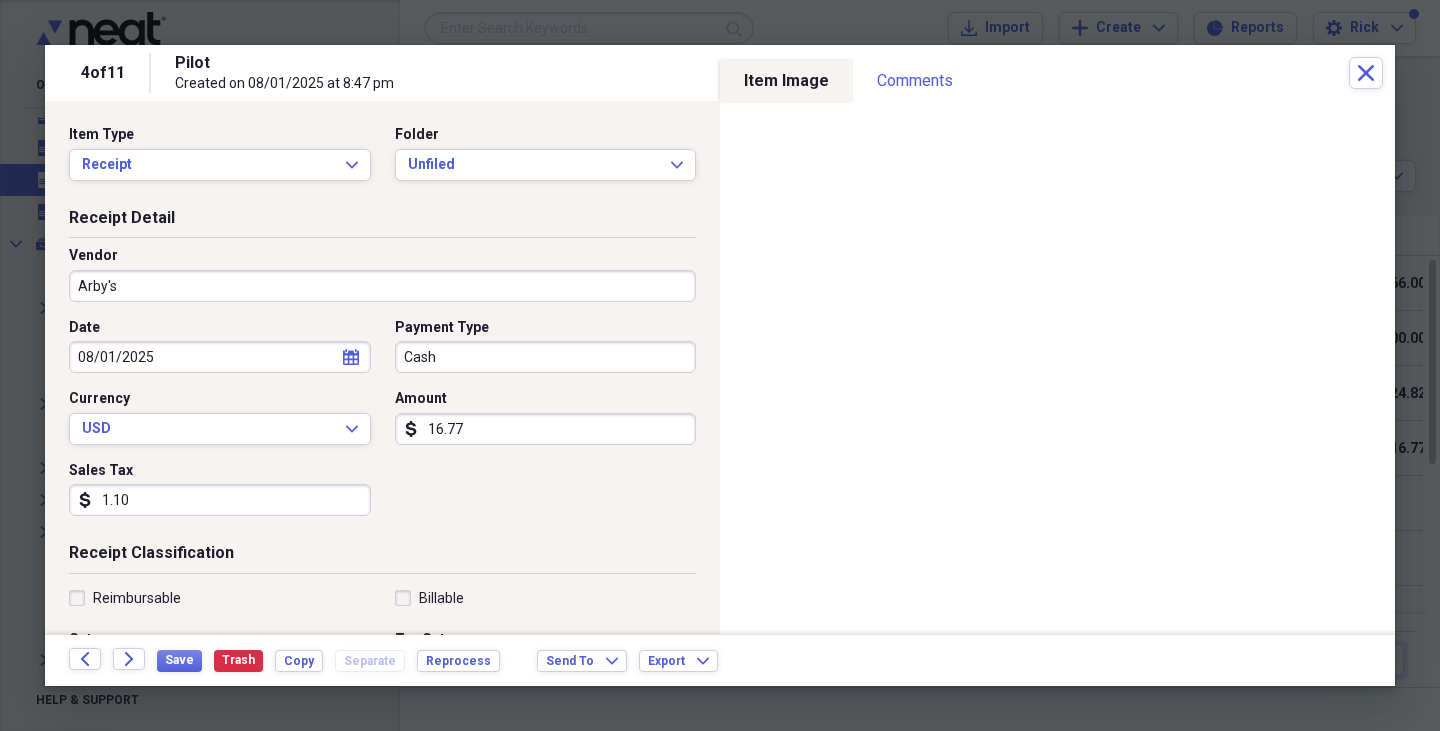 type on "Groceries" 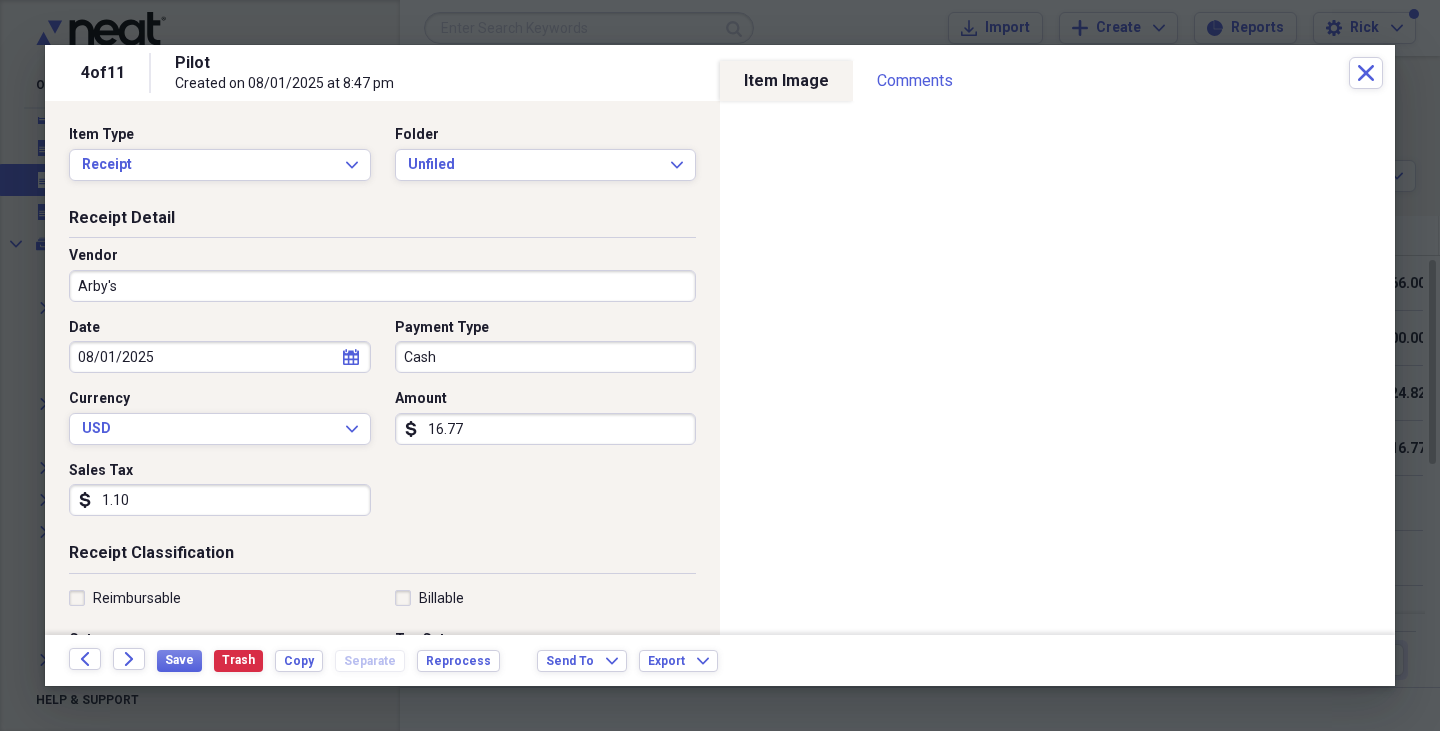click on "1.10" at bounding box center (220, 500) 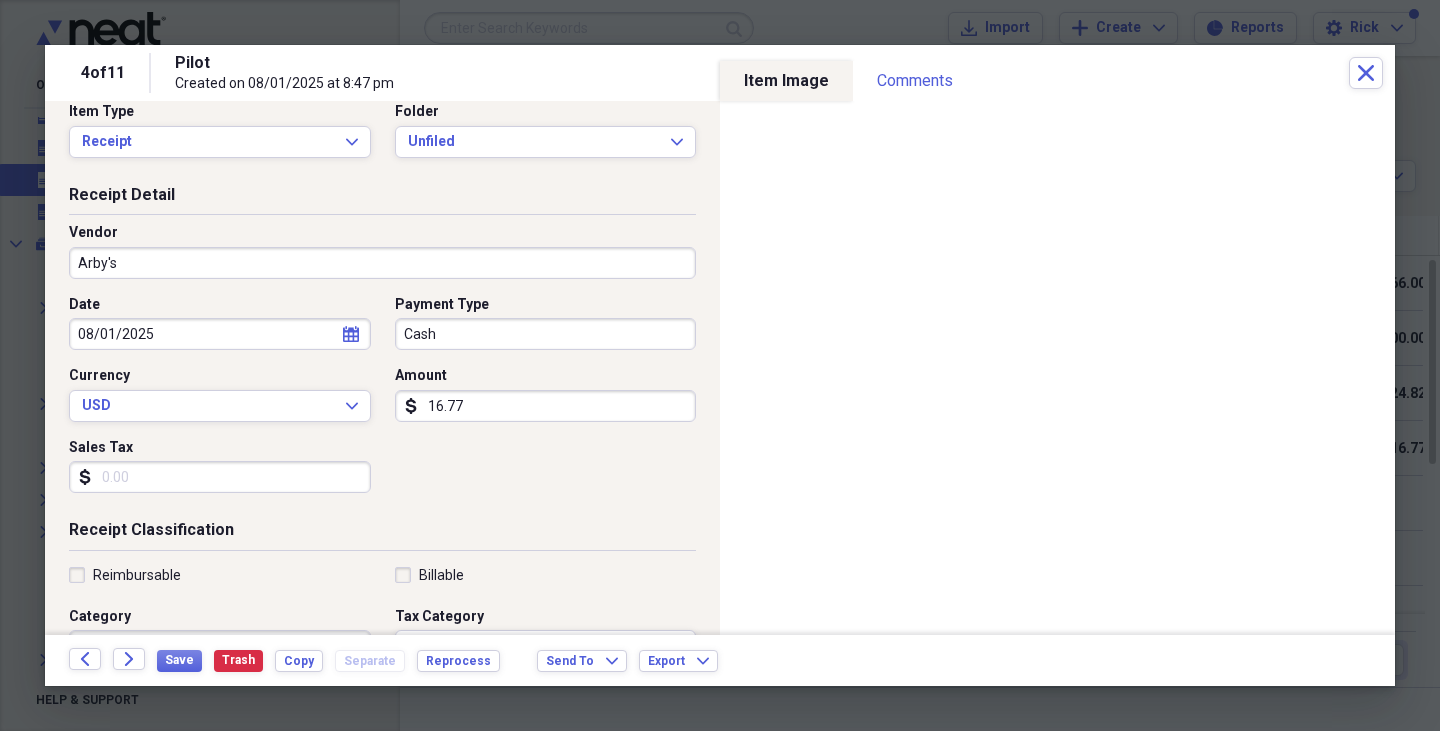 scroll, scrollTop: 0, scrollLeft: 0, axis: both 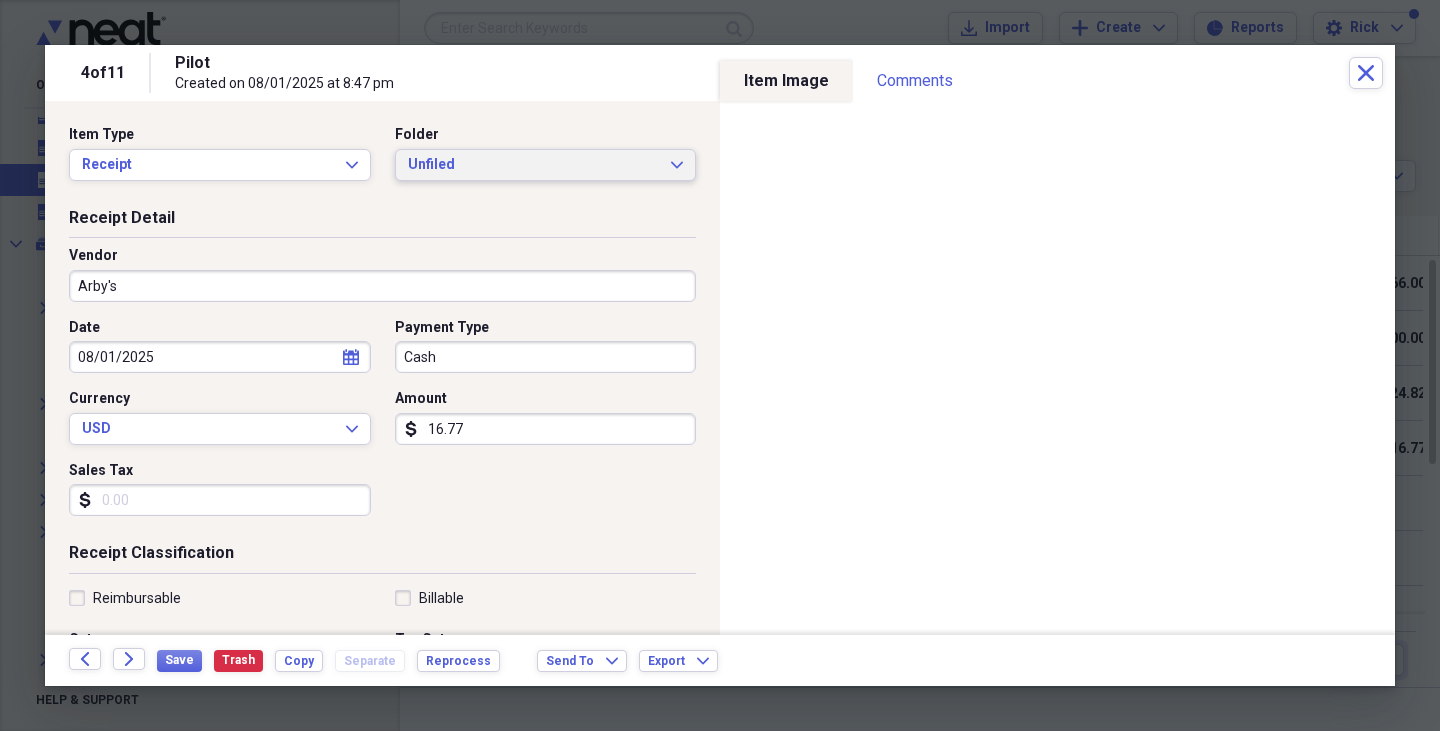 type 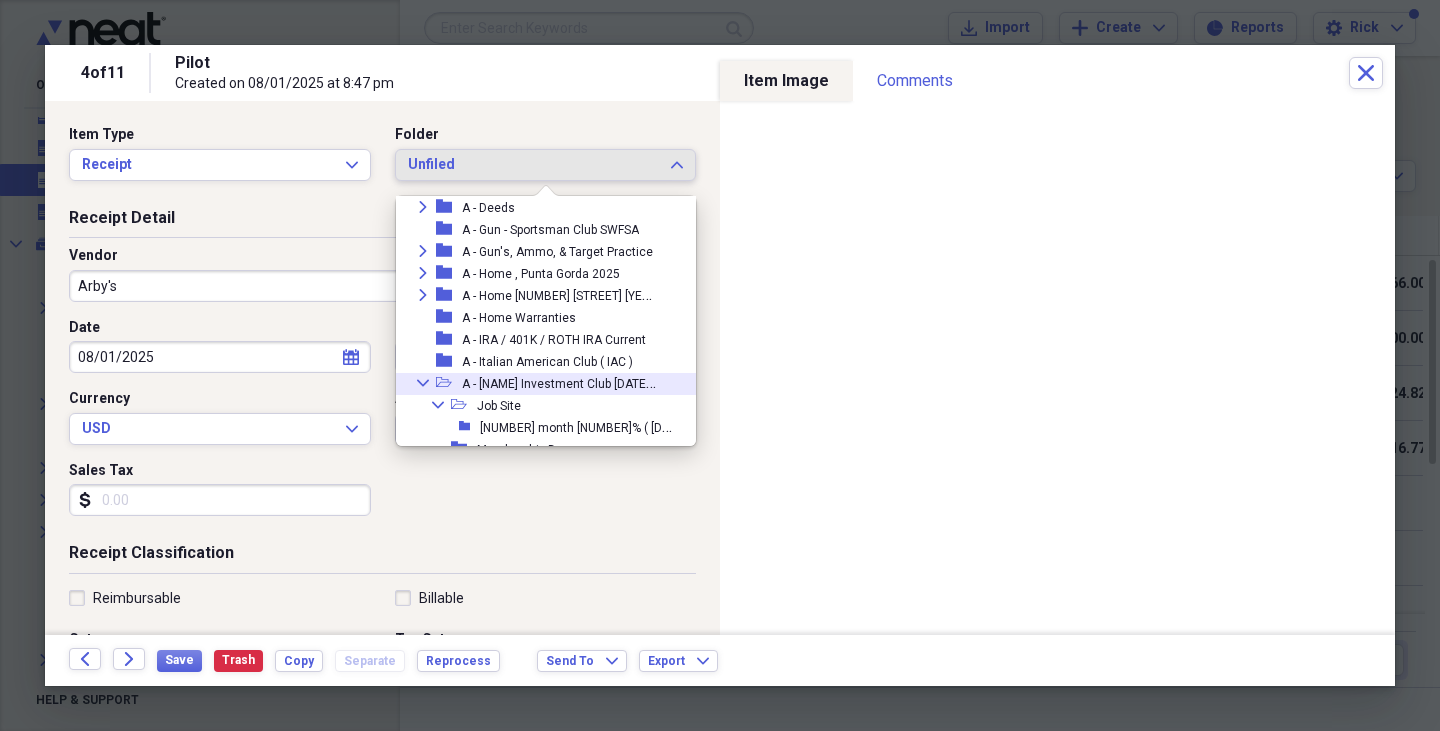 scroll, scrollTop: 196, scrollLeft: 0, axis: vertical 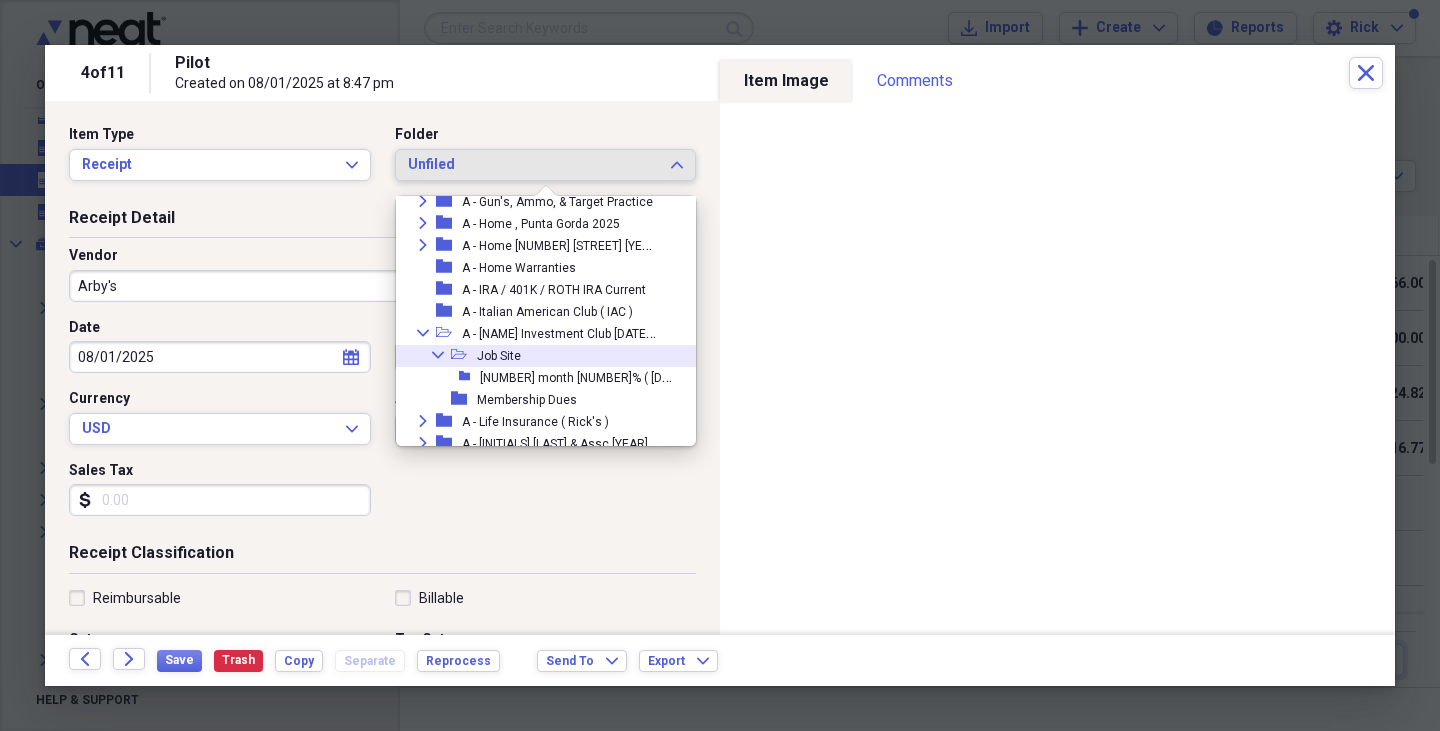 click 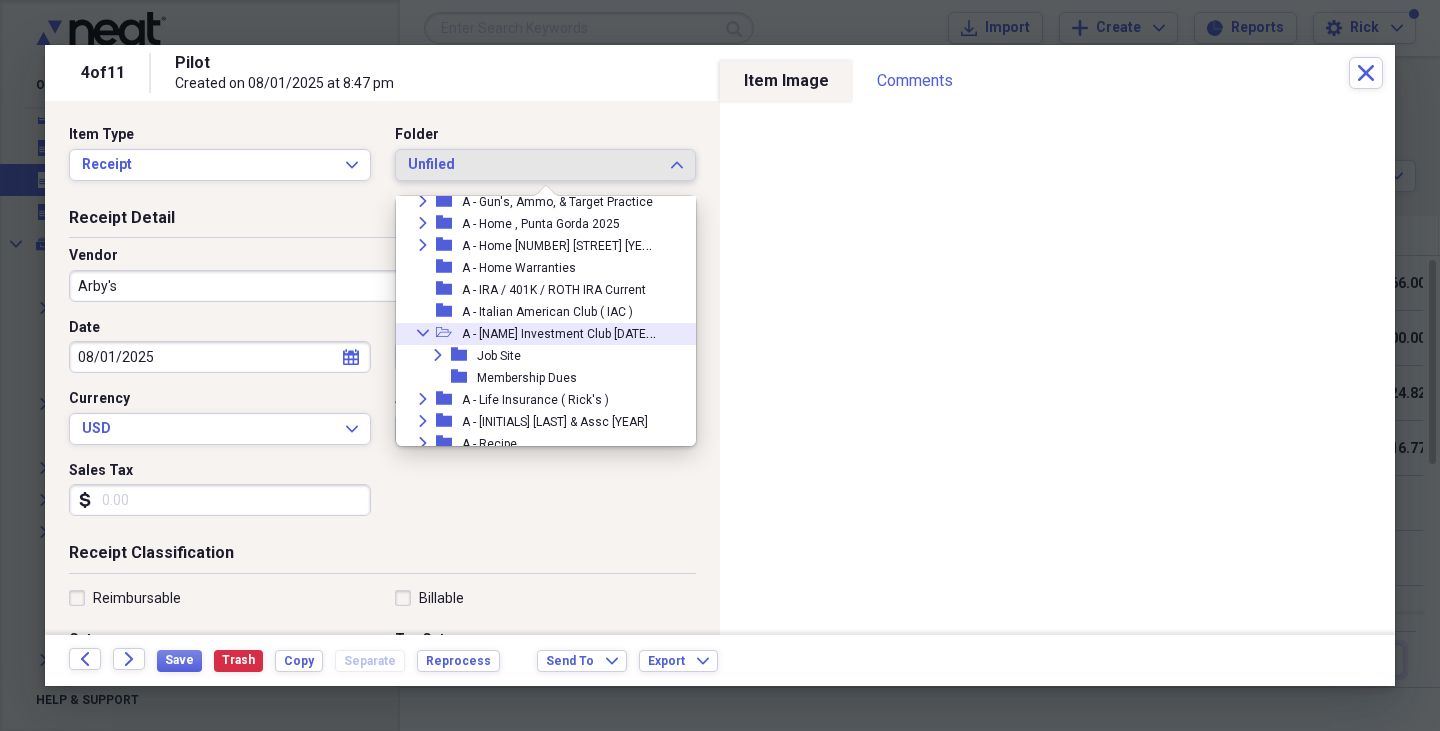 click on "Collapse" at bounding box center [423, 333] 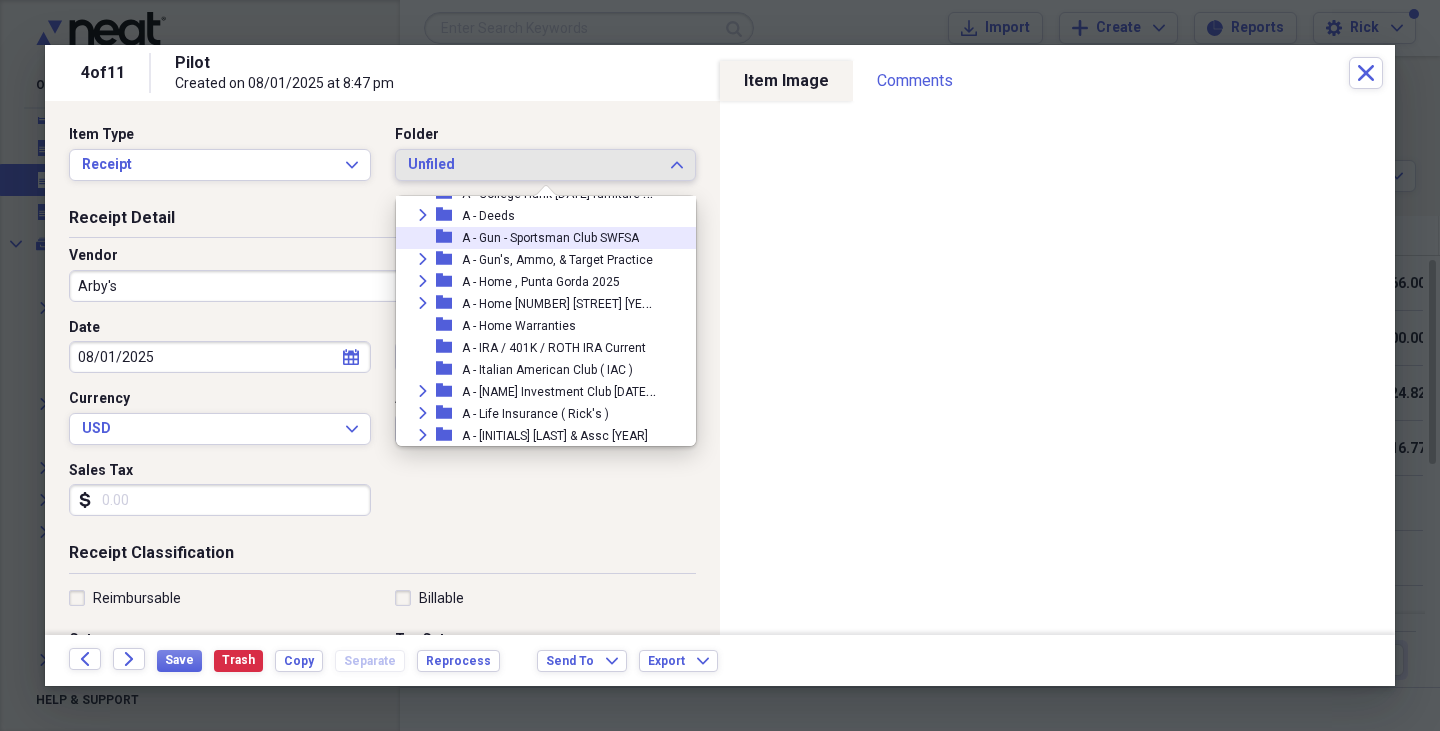 scroll, scrollTop: 147, scrollLeft: 0, axis: vertical 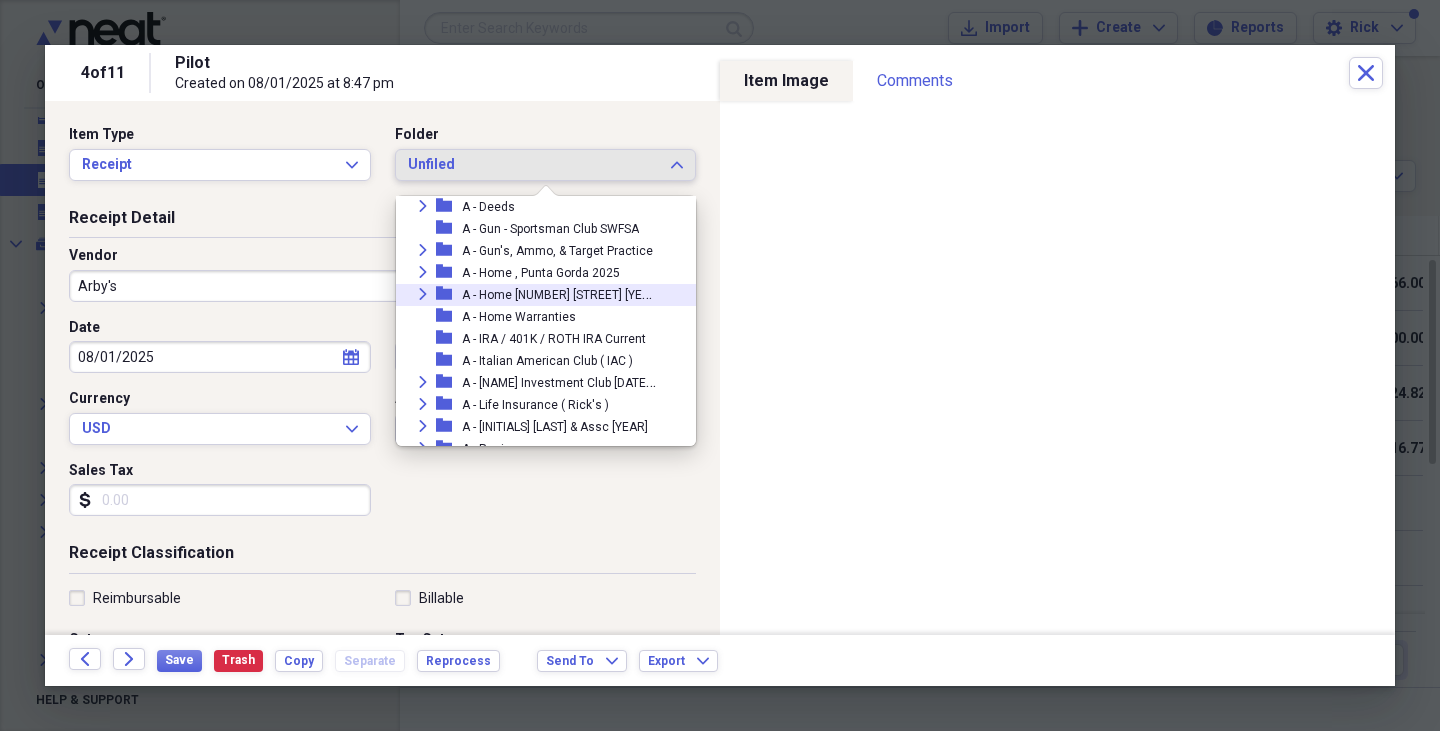 click 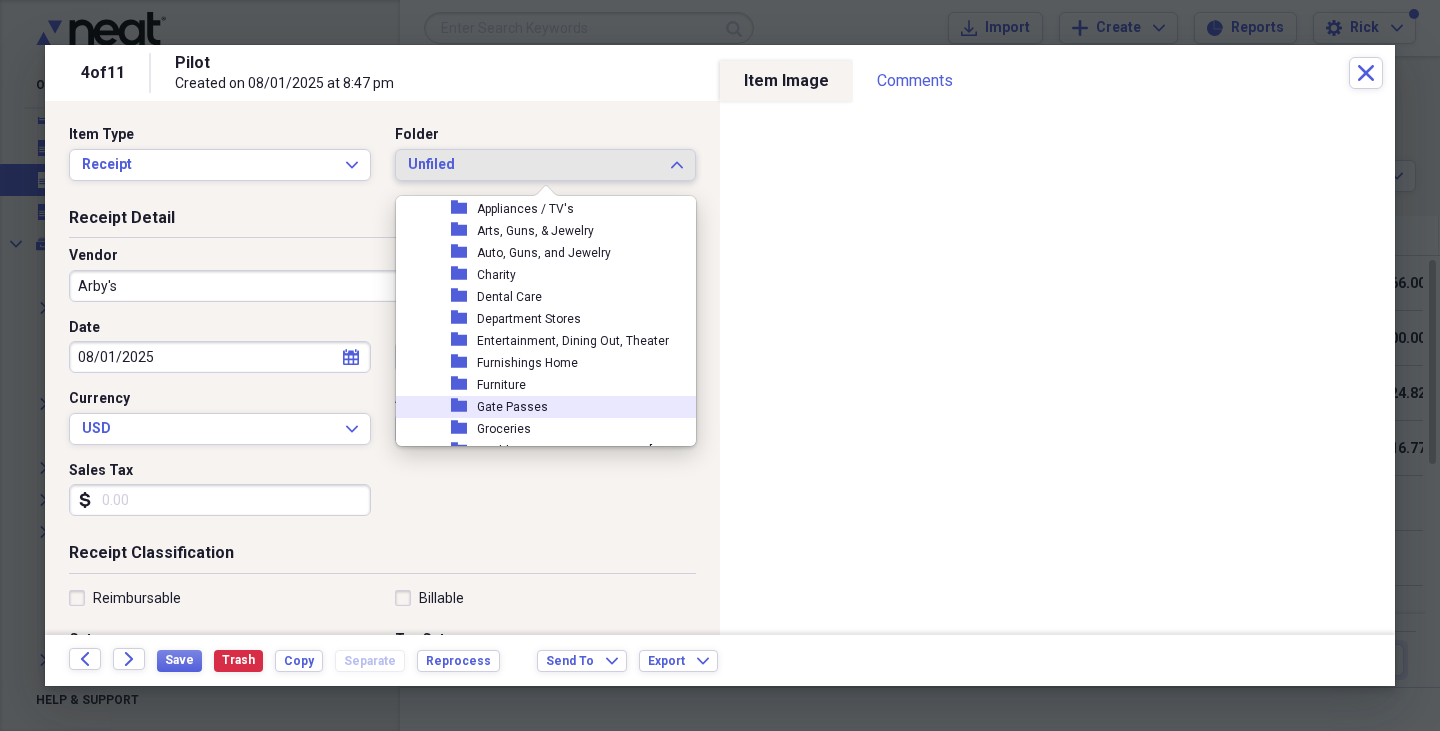 scroll, scrollTop: 278, scrollLeft: 0, axis: vertical 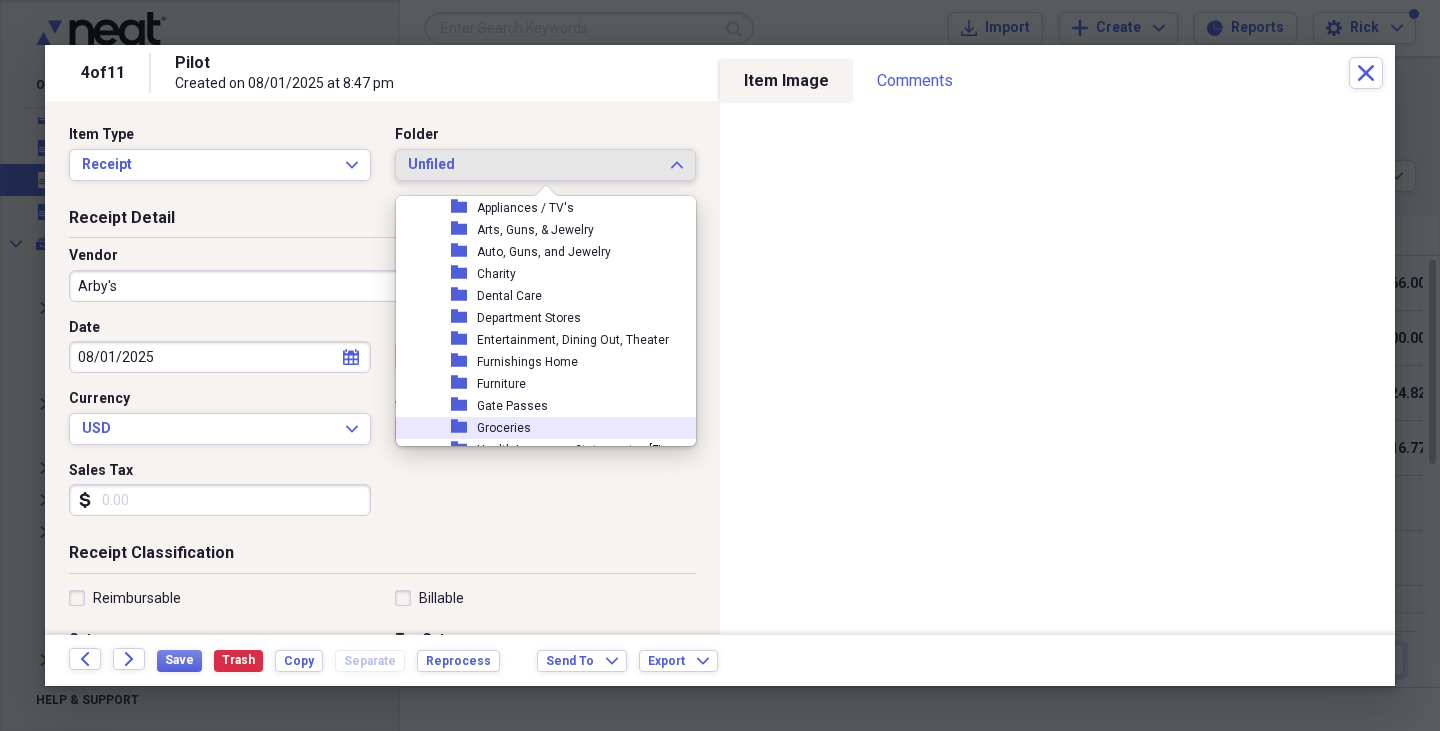 click on "Groceries" at bounding box center [504, 428] 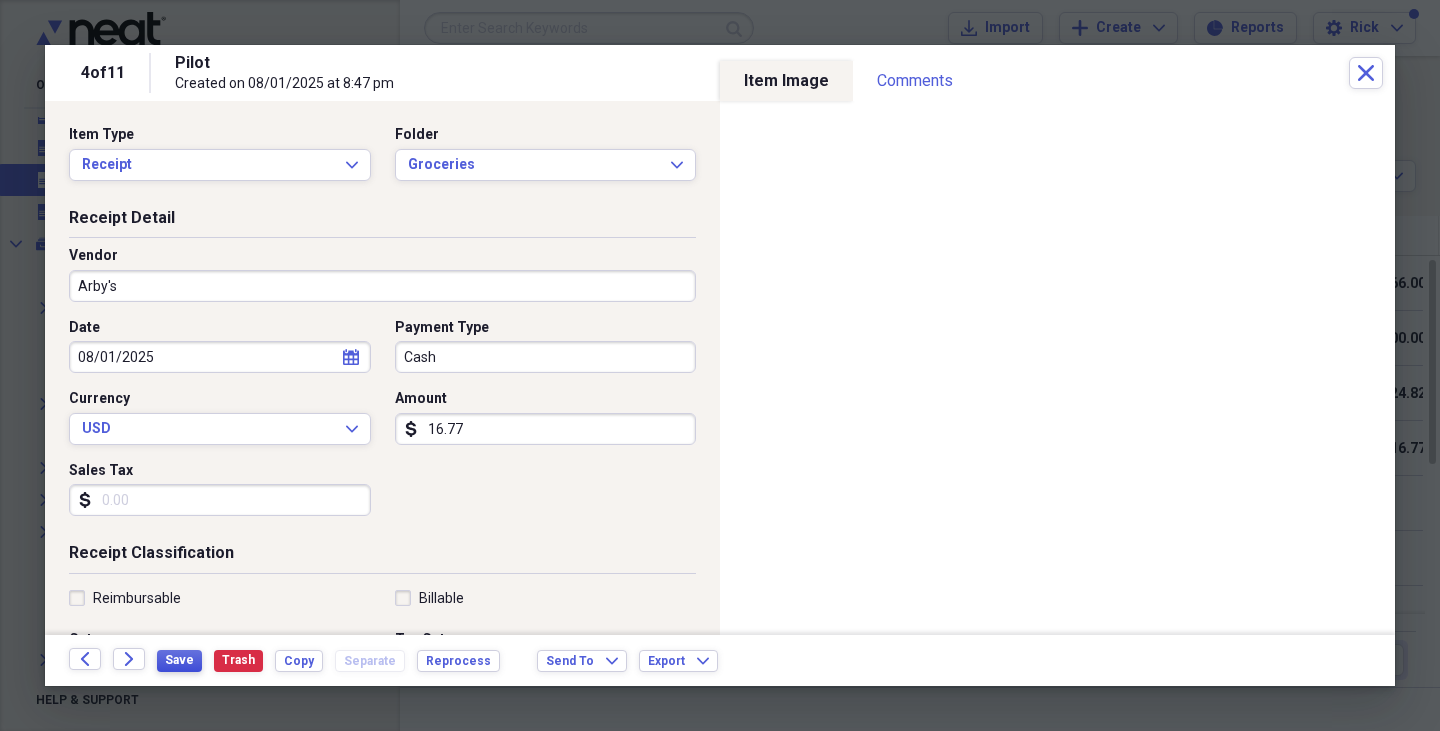 click on "Save" at bounding box center [179, 660] 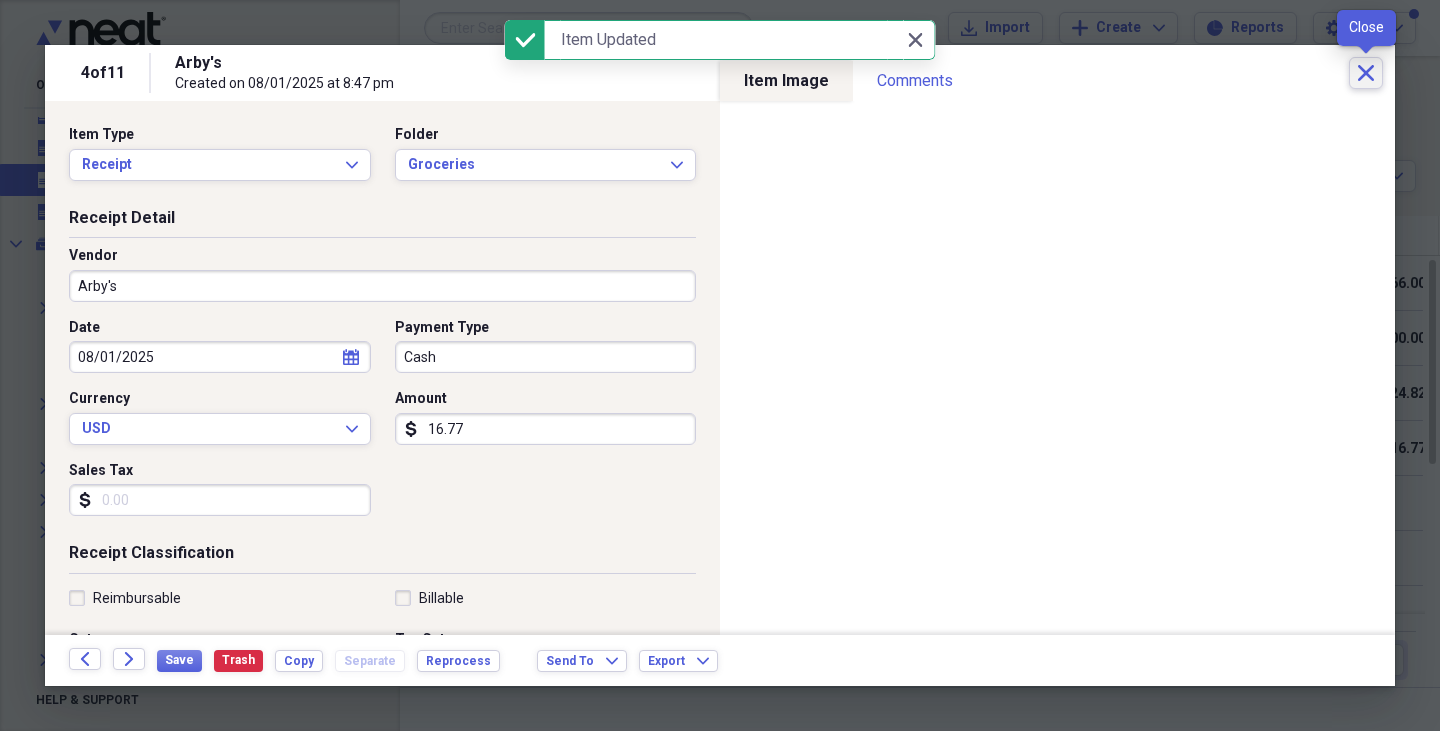 click 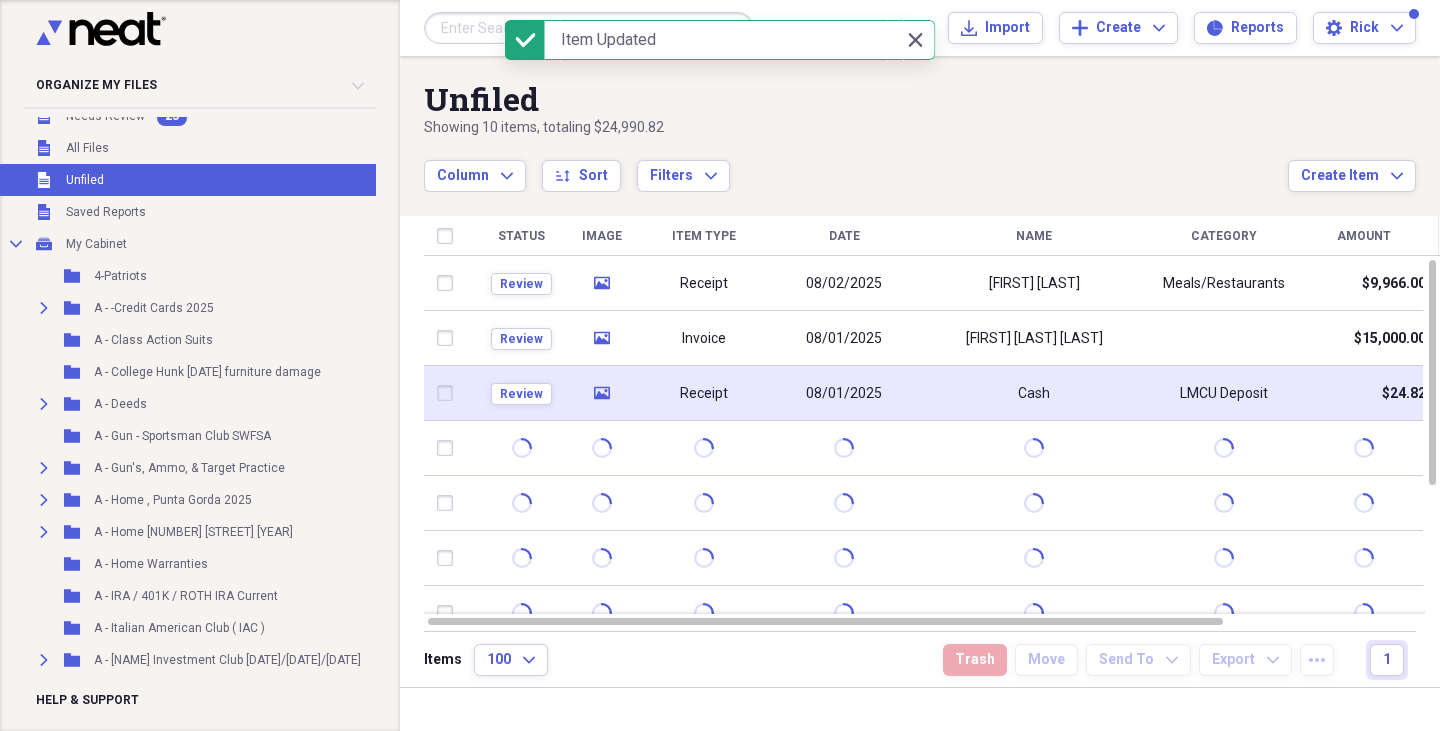 click on "media" at bounding box center (601, 393) 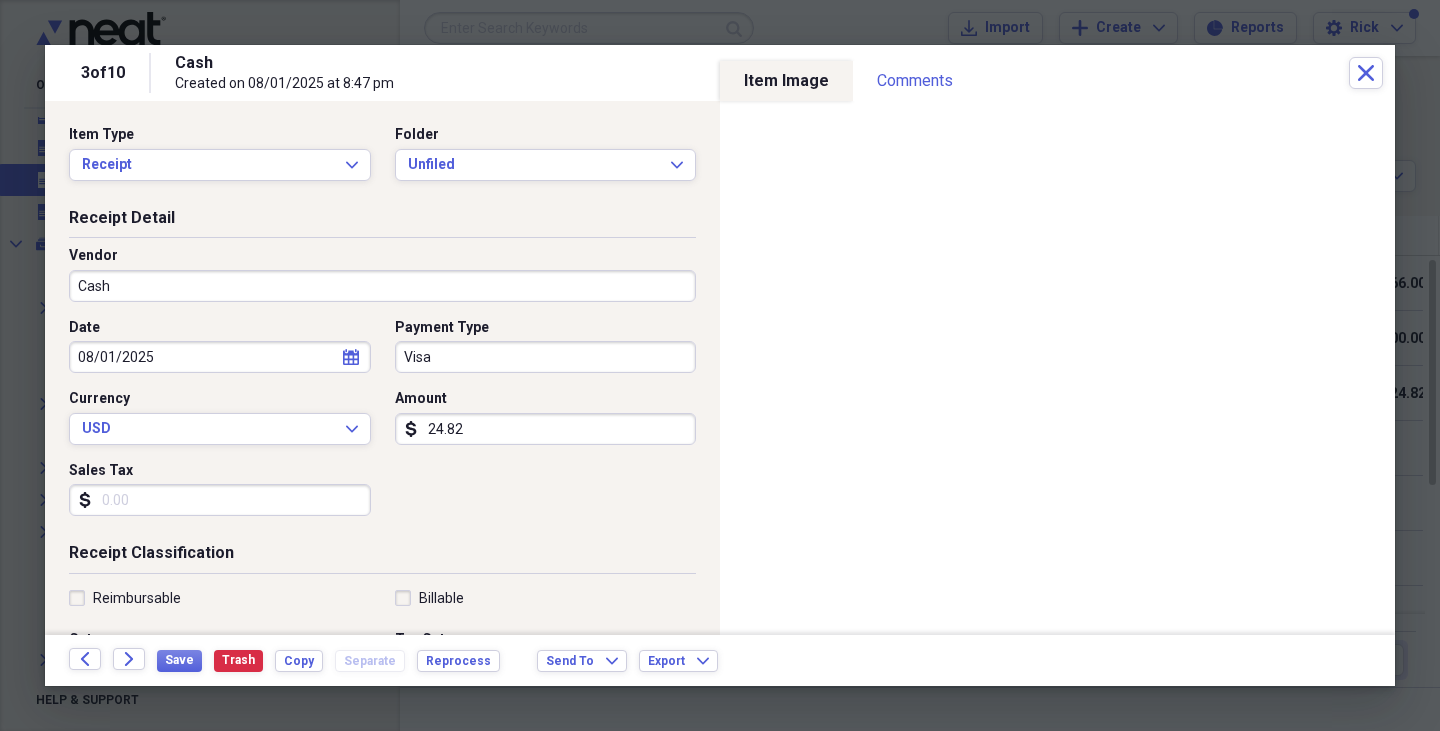 click on "Cash" at bounding box center [382, 286] 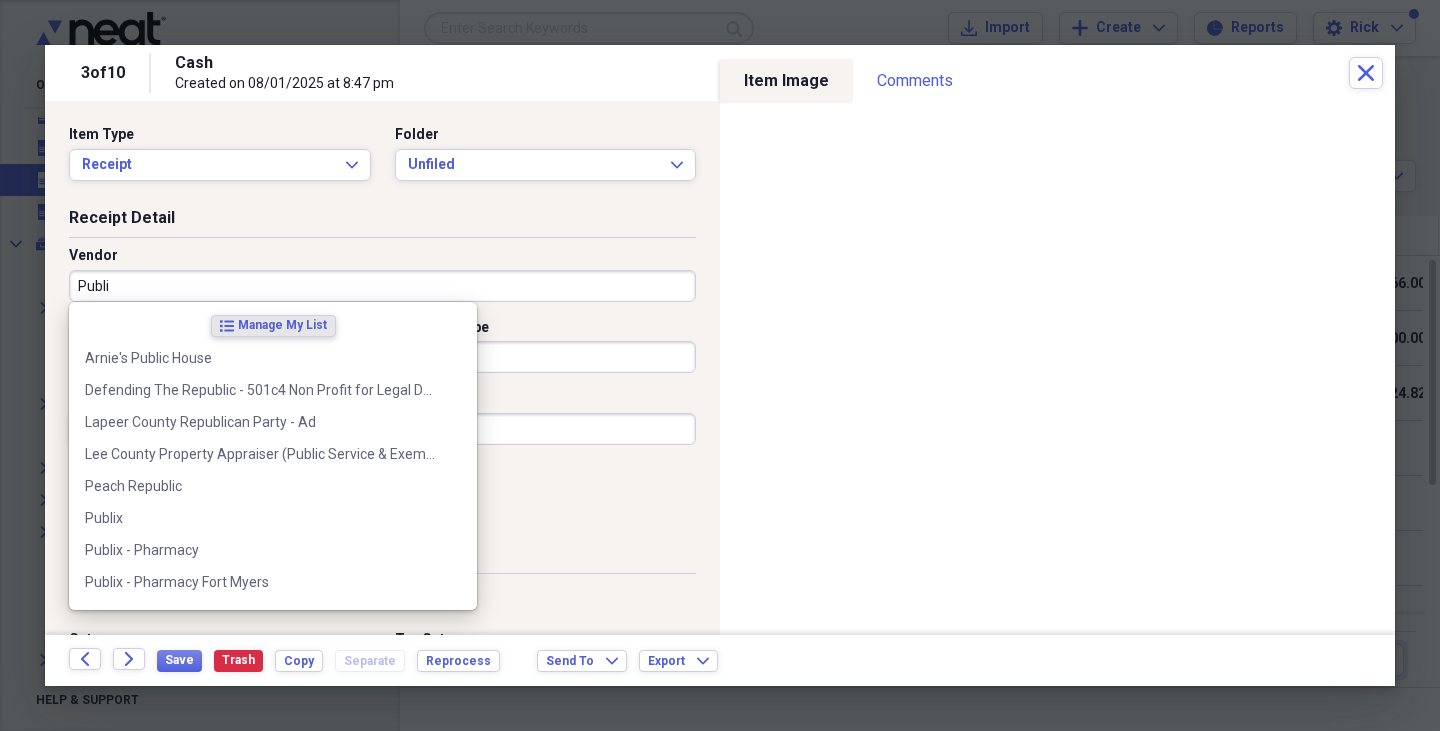 type on "Publix" 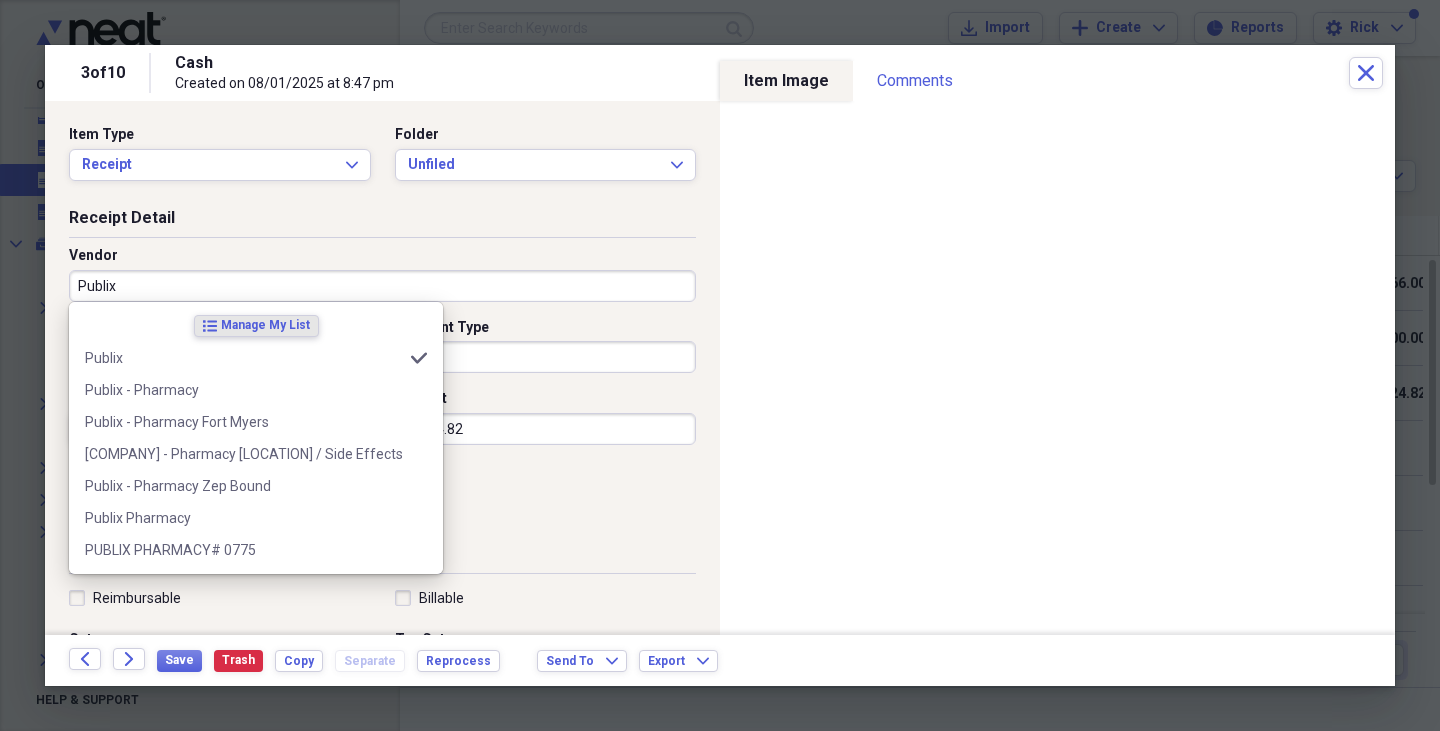 type on "Groceries" 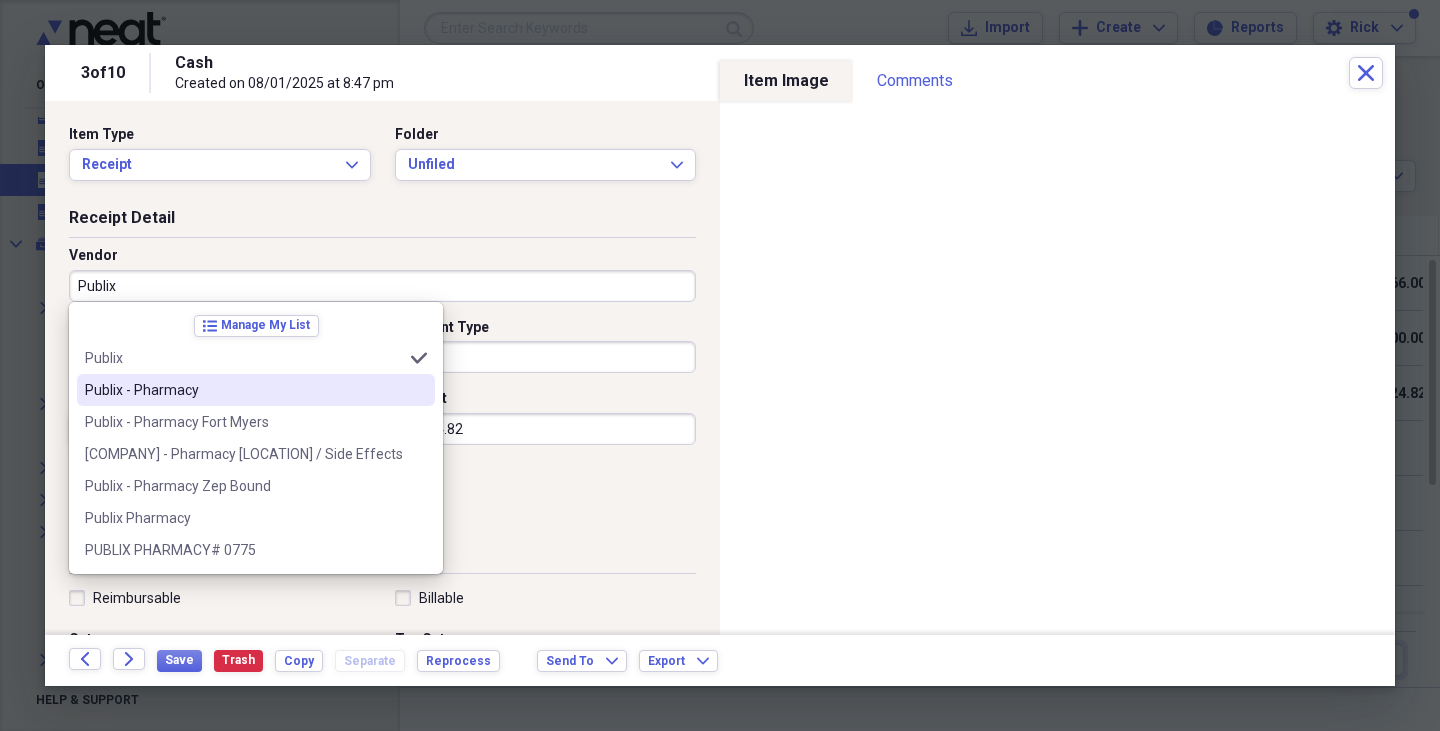 click on "Publix - Pharmacy" at bounding box center (244, 390) 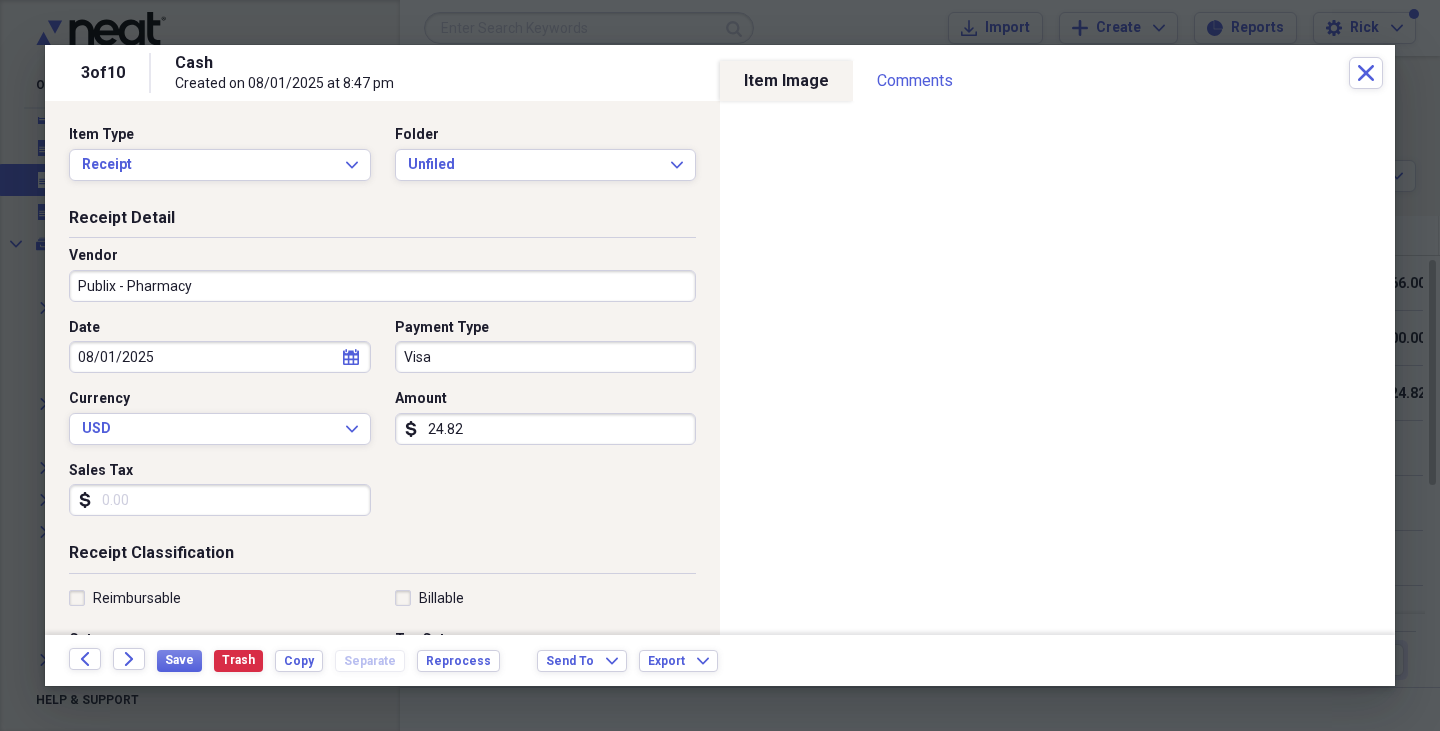 type on "Medical Expense" 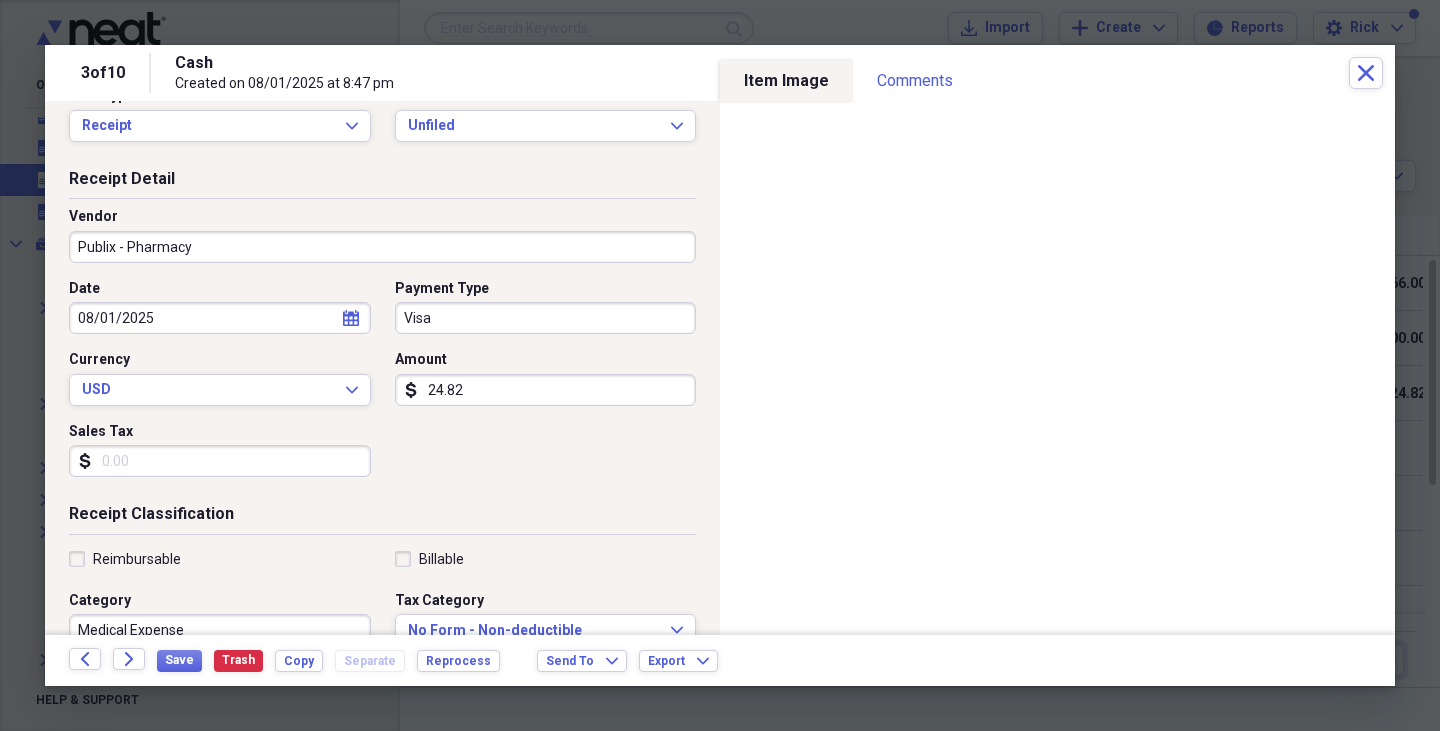 scroll, scrollTop: 0, scrollLeft: 0, axis: both 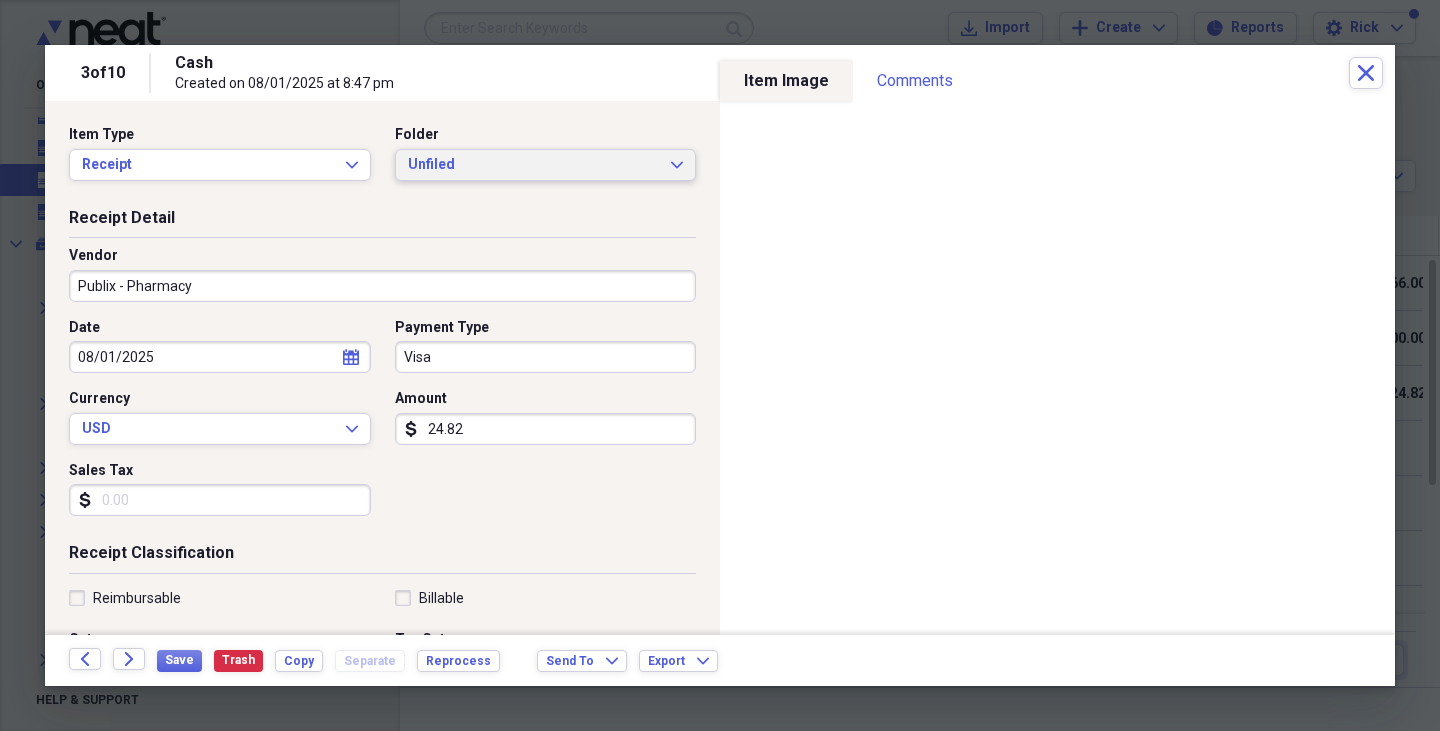 click on "Expand" 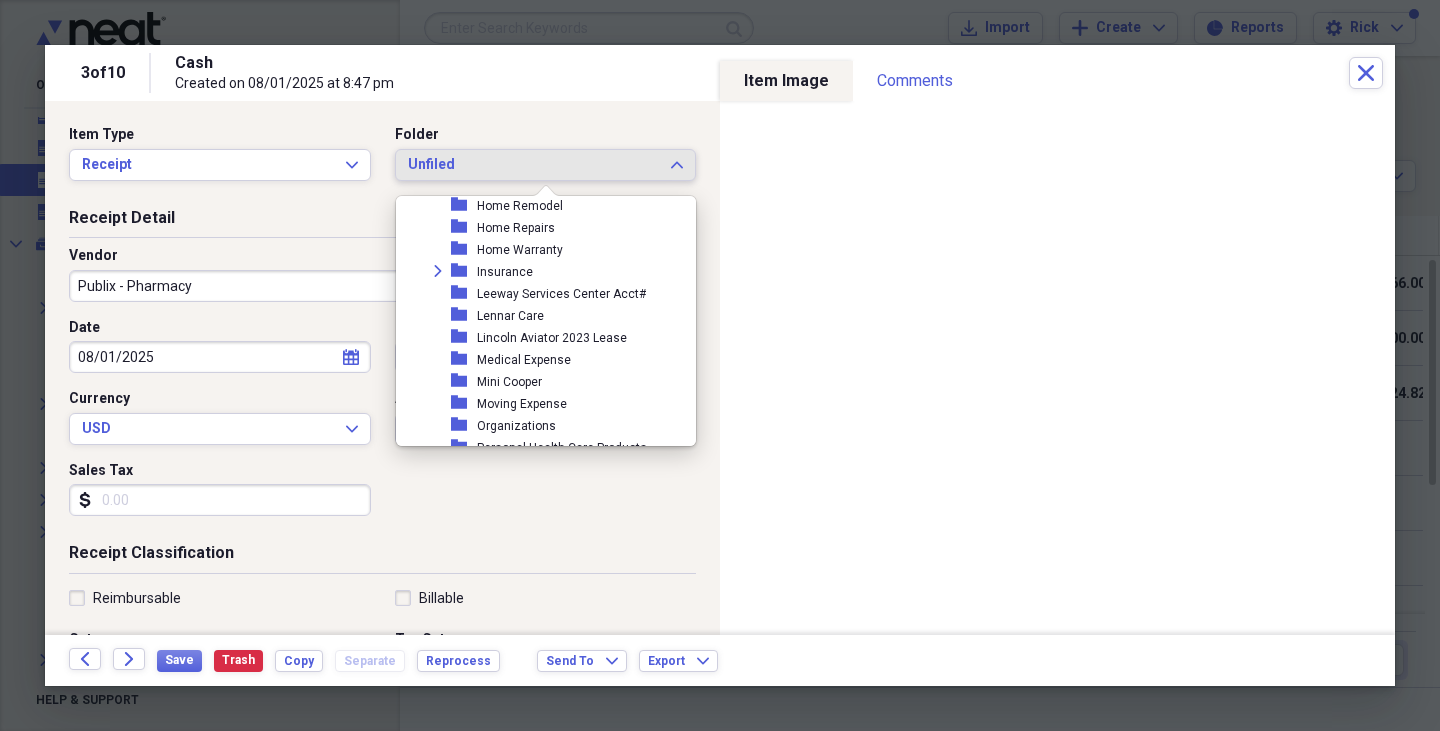 scroll, scrollTop: 568, scrollLeft: 0, axis: vertical 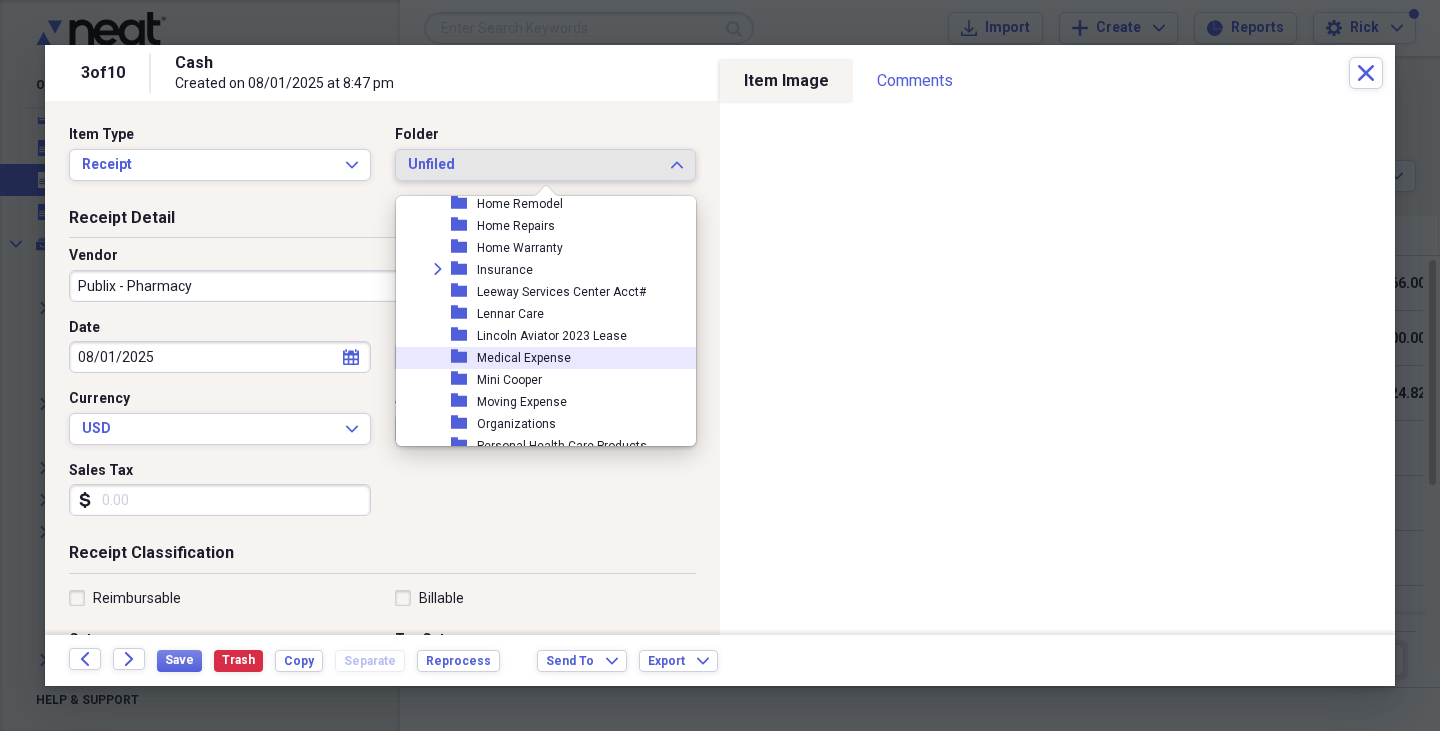 click on "Medical Expense" at bounding box center [524, 358] 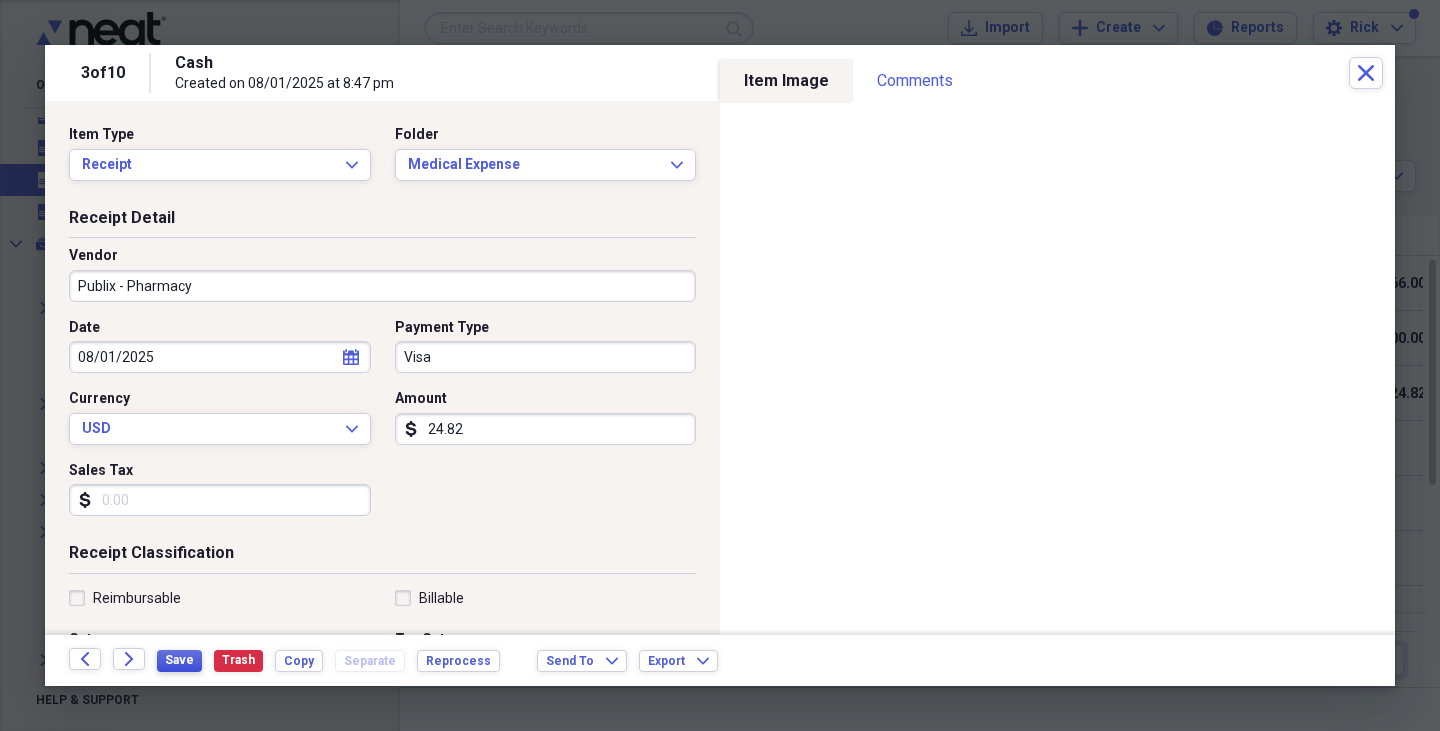 click on "Save" at bounding box center (179, 660) 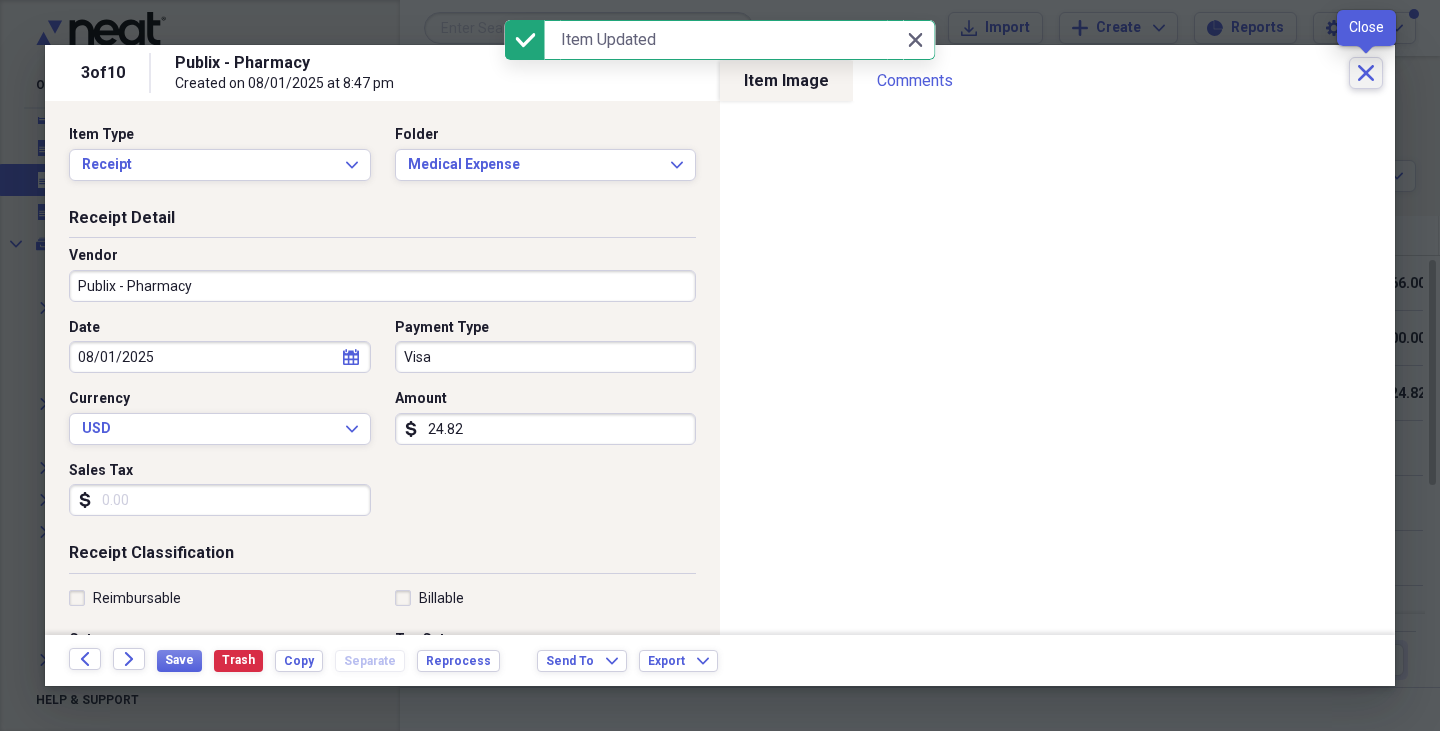 click 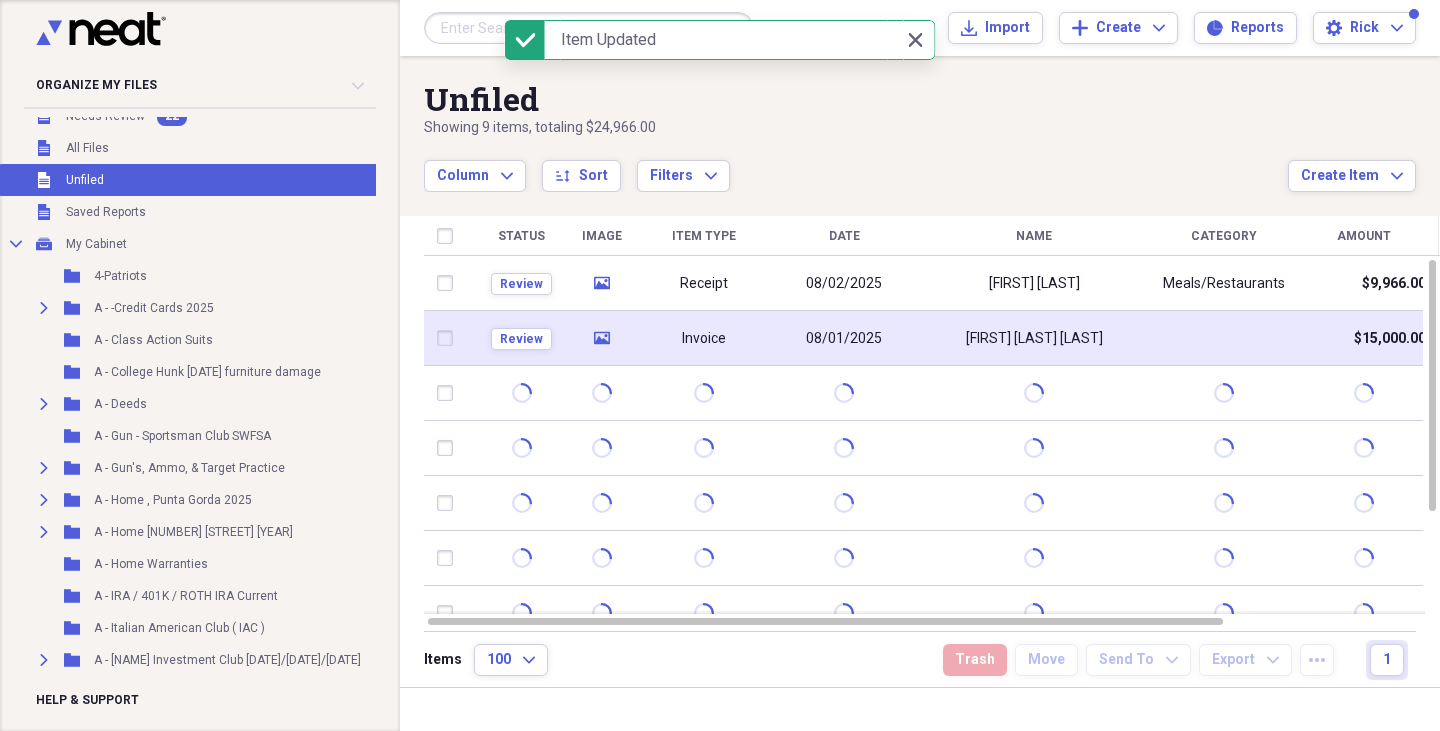 click on "Review" at bounding box center (521, 338) 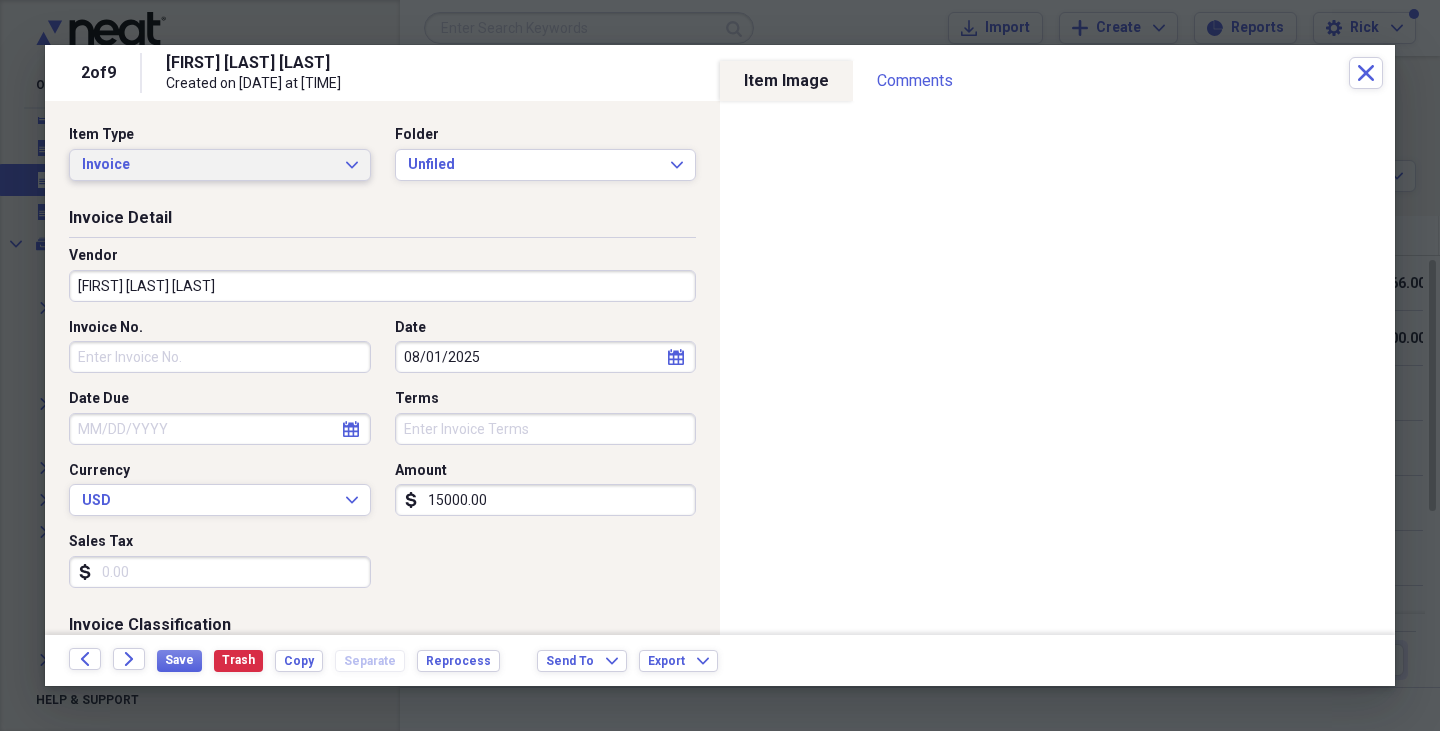 click on "Expand" 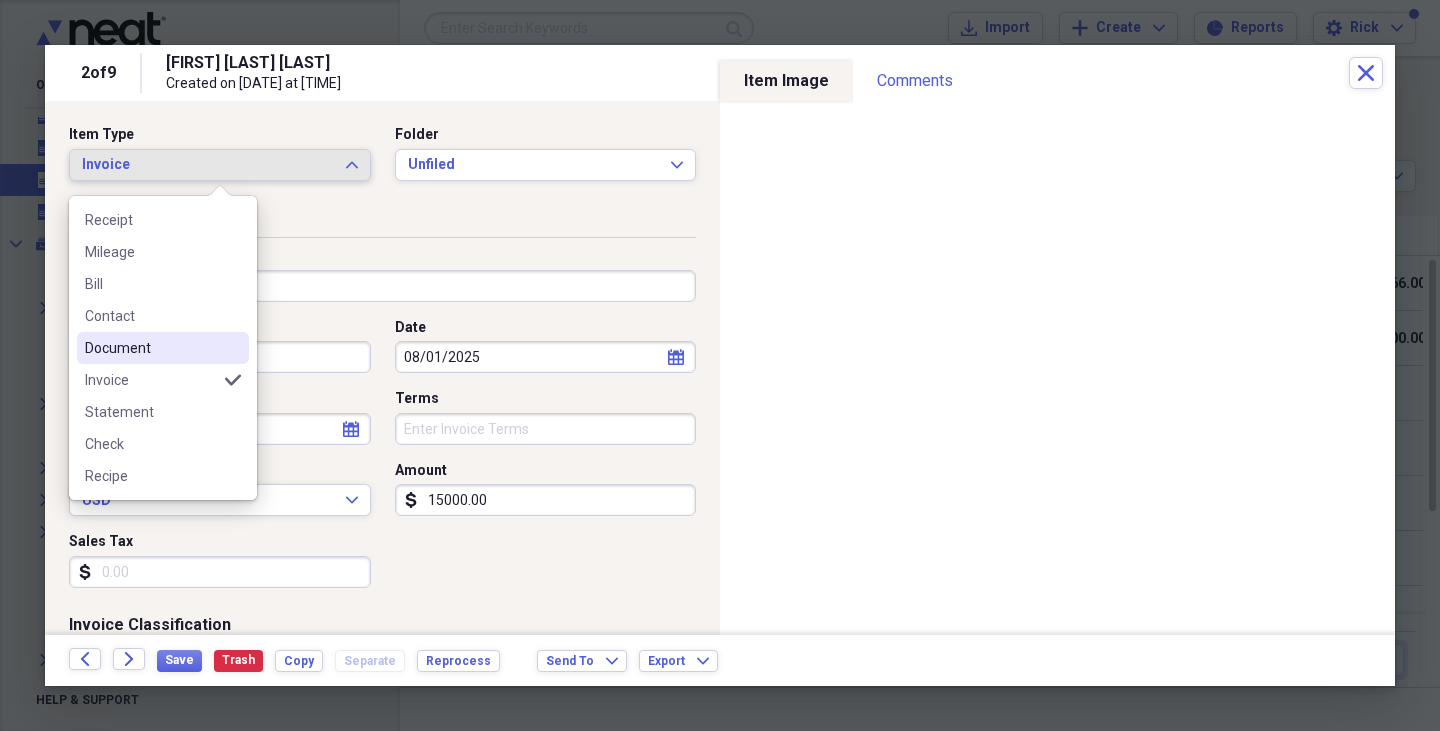 click on "Document" at bounding box center [151, 348] 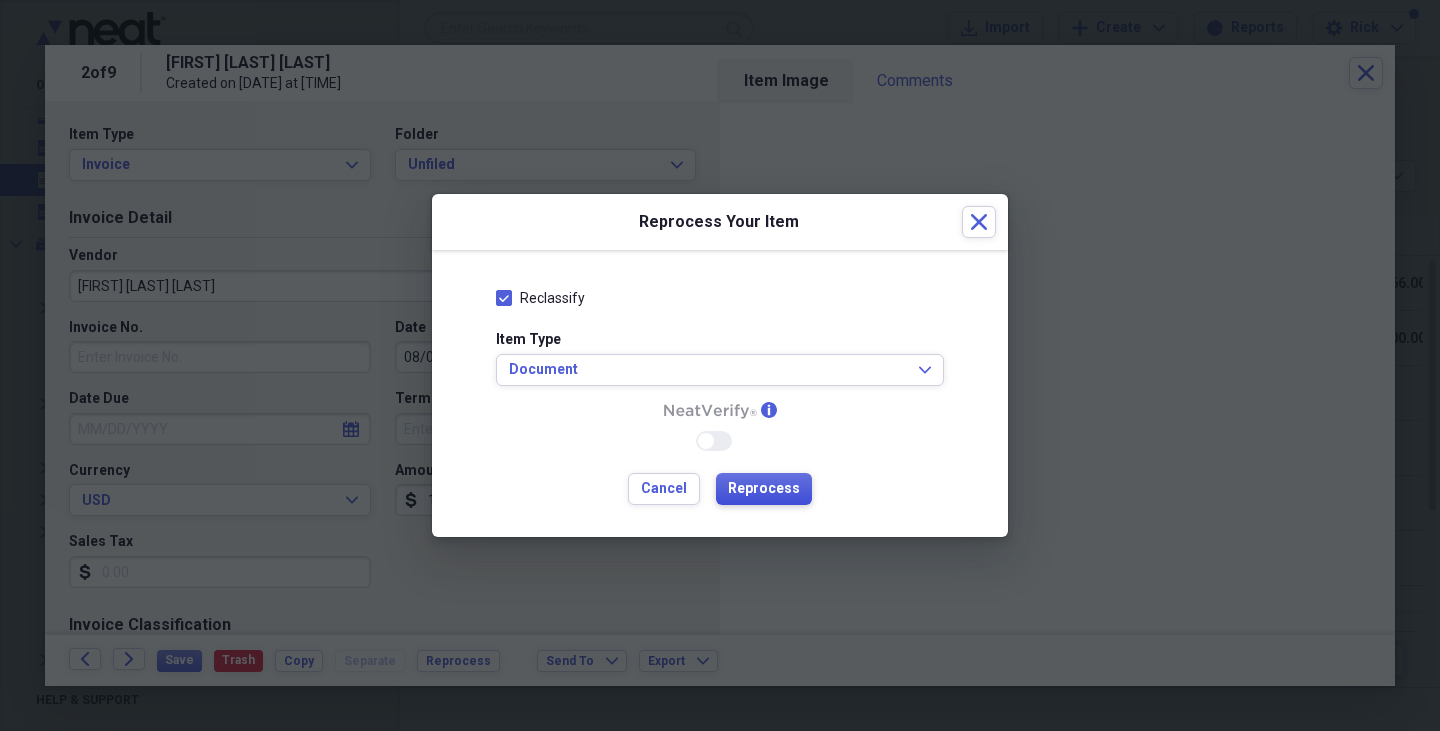 click on "Reprocess" at bounding box center [764, 489] 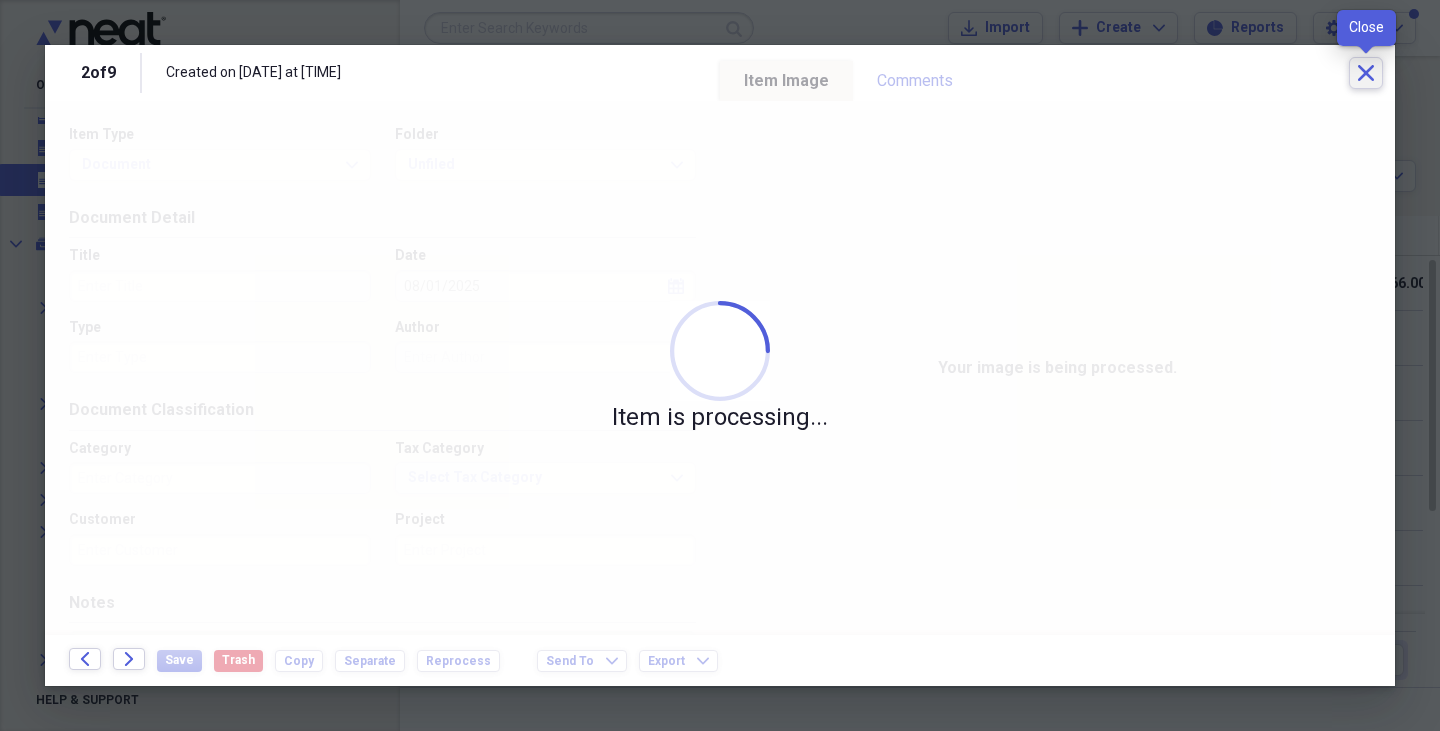 click on "Close" 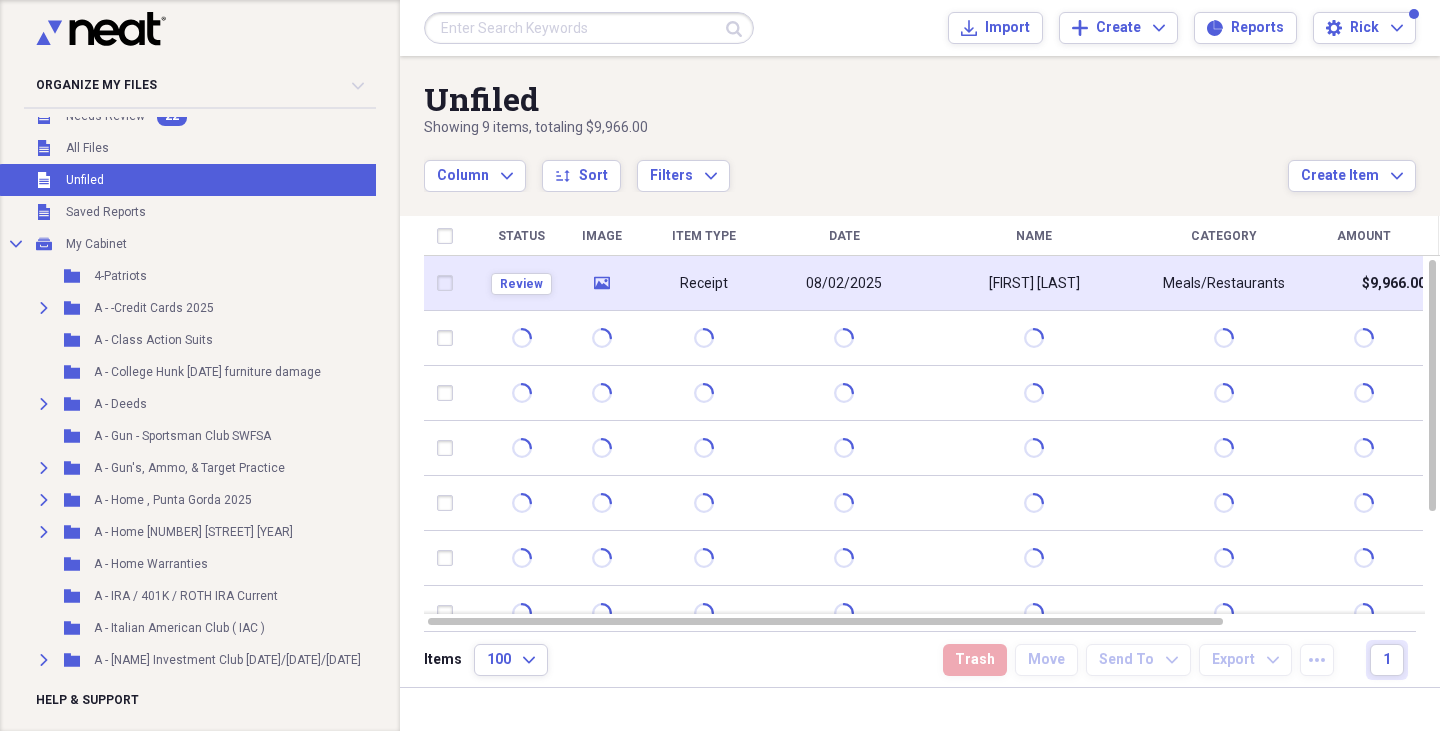 click on "Review" at bounding box center (521, 283) 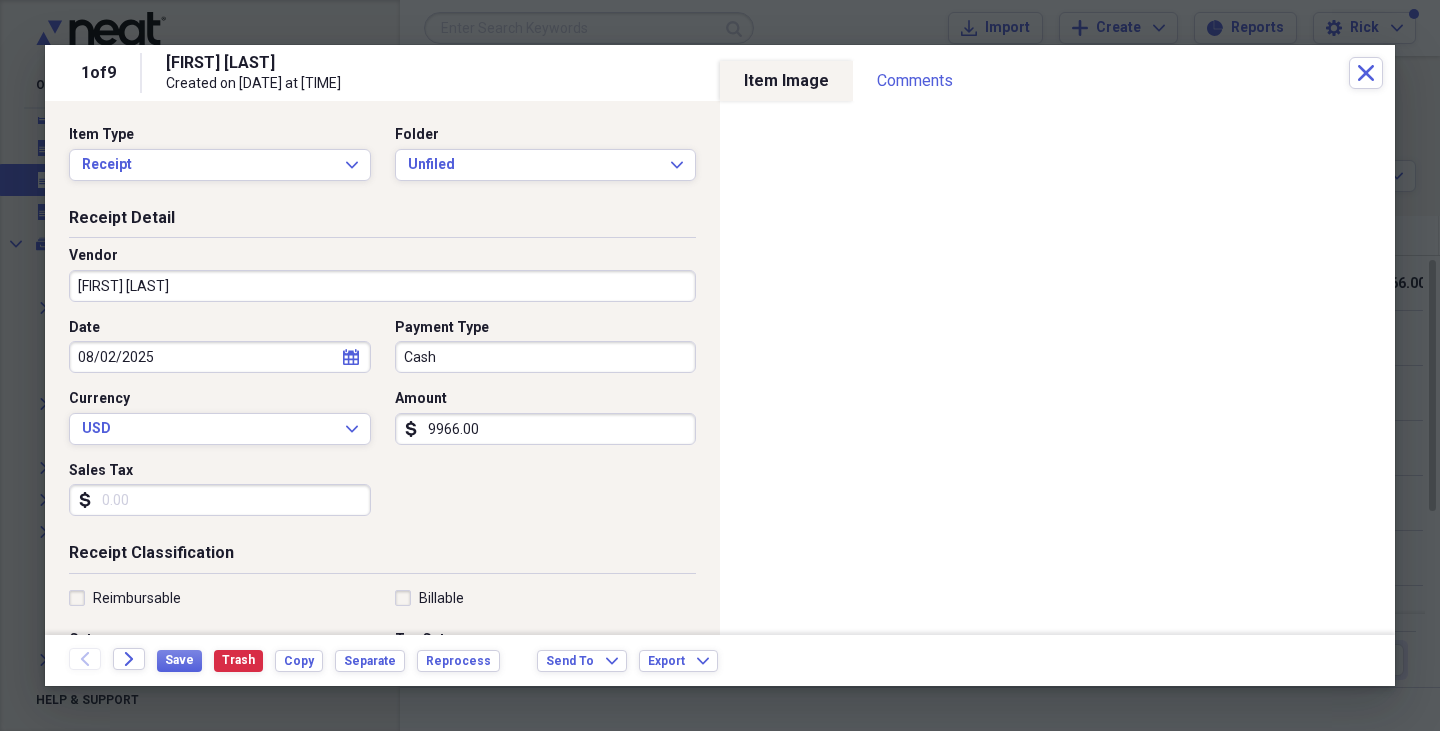 click on "[FIRST] [LAST]" at bounding box center [382, 286] 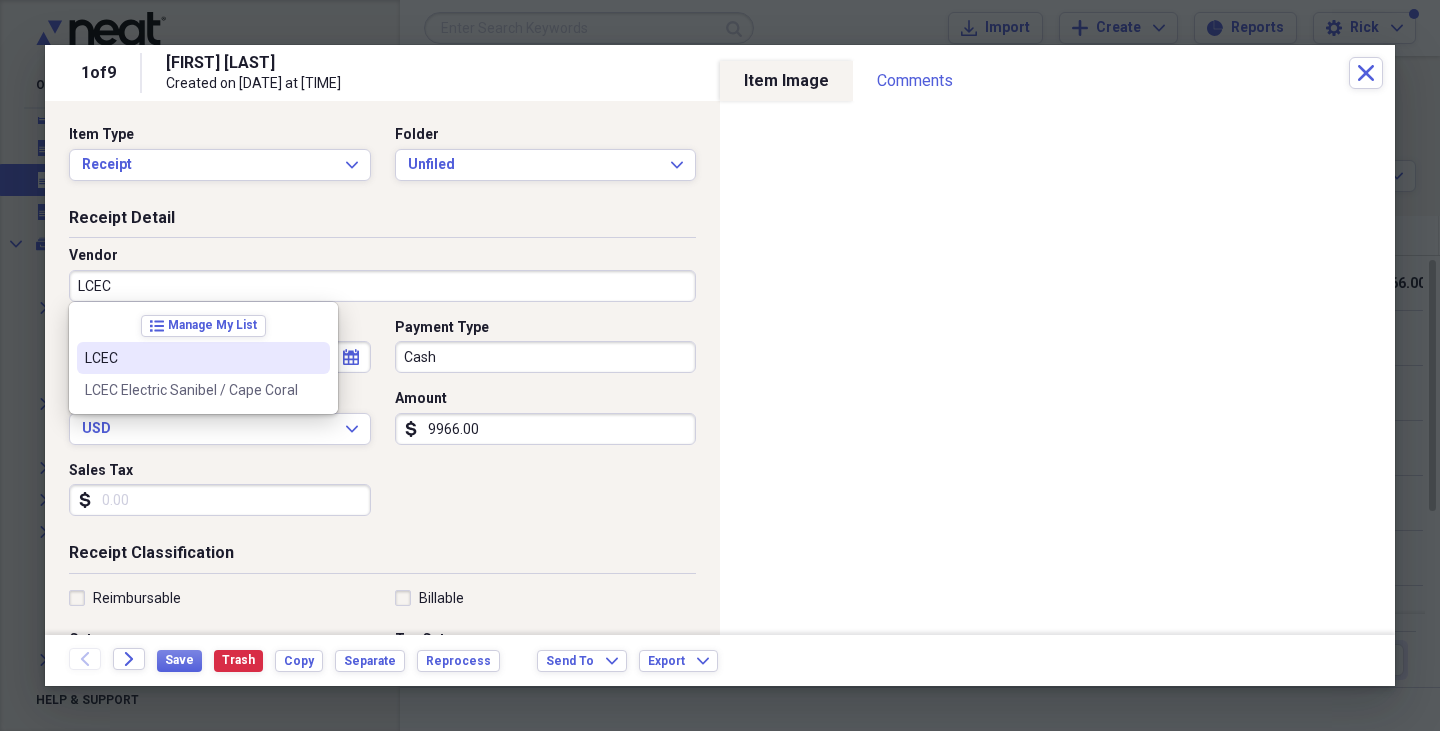 click on "LCEC" at bounding box center (191, 358) 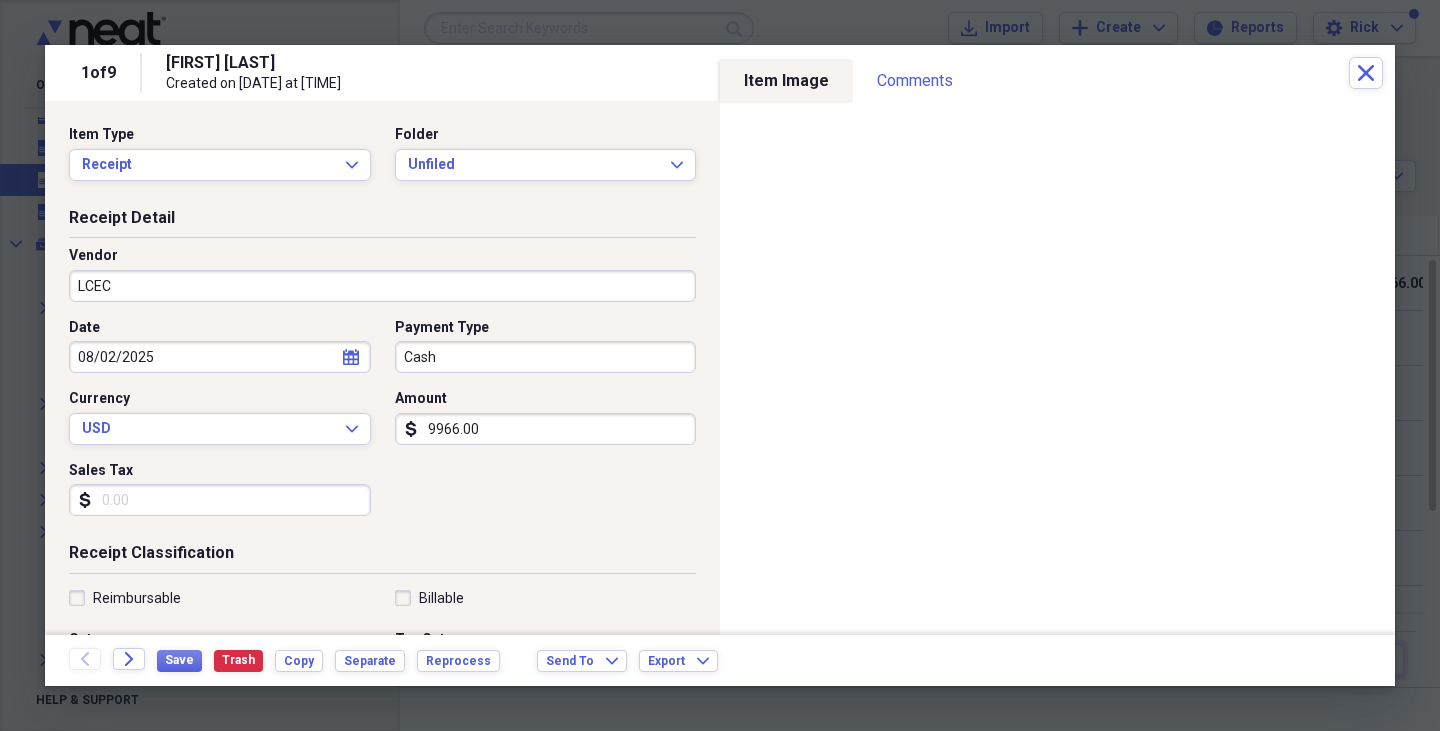 type on "Sanibel Utilities" 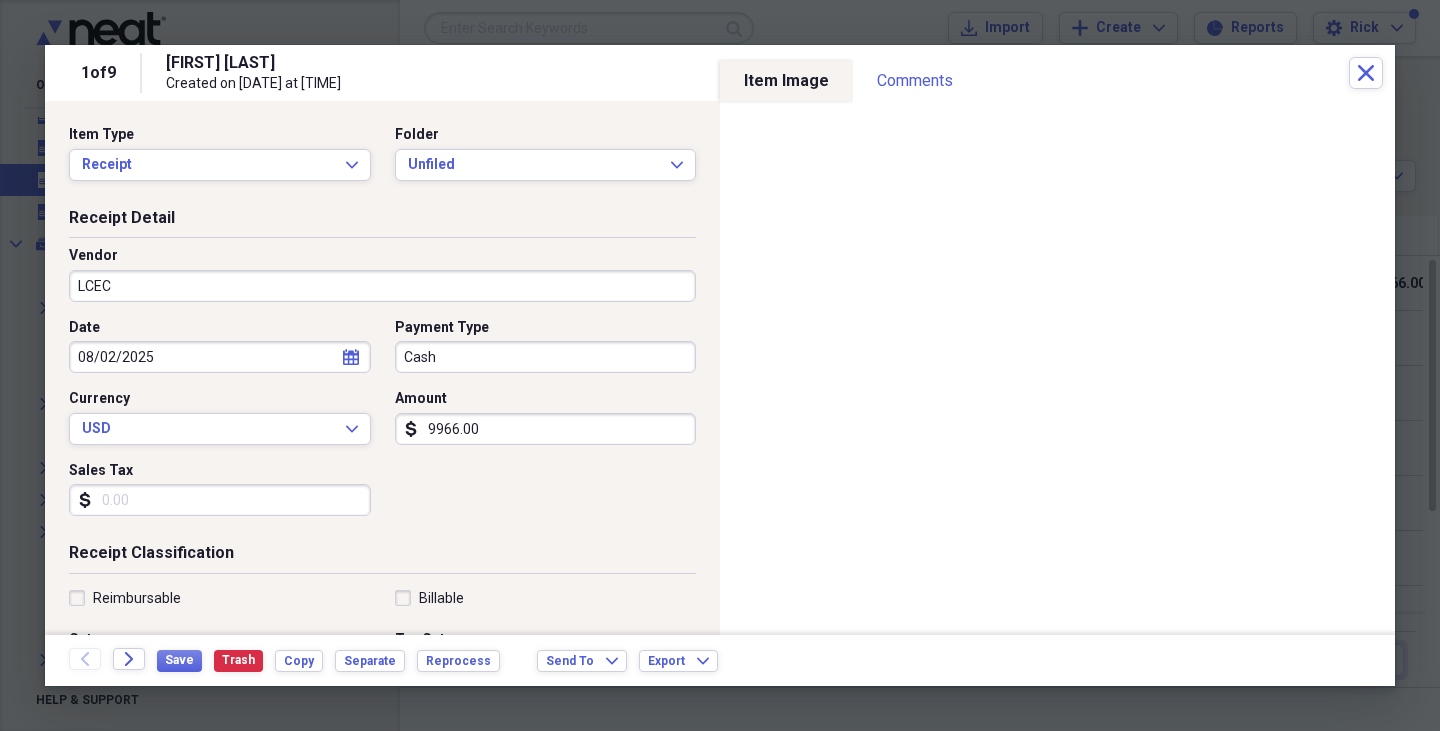 click on "9966.00" at bounding box center (546, 429) 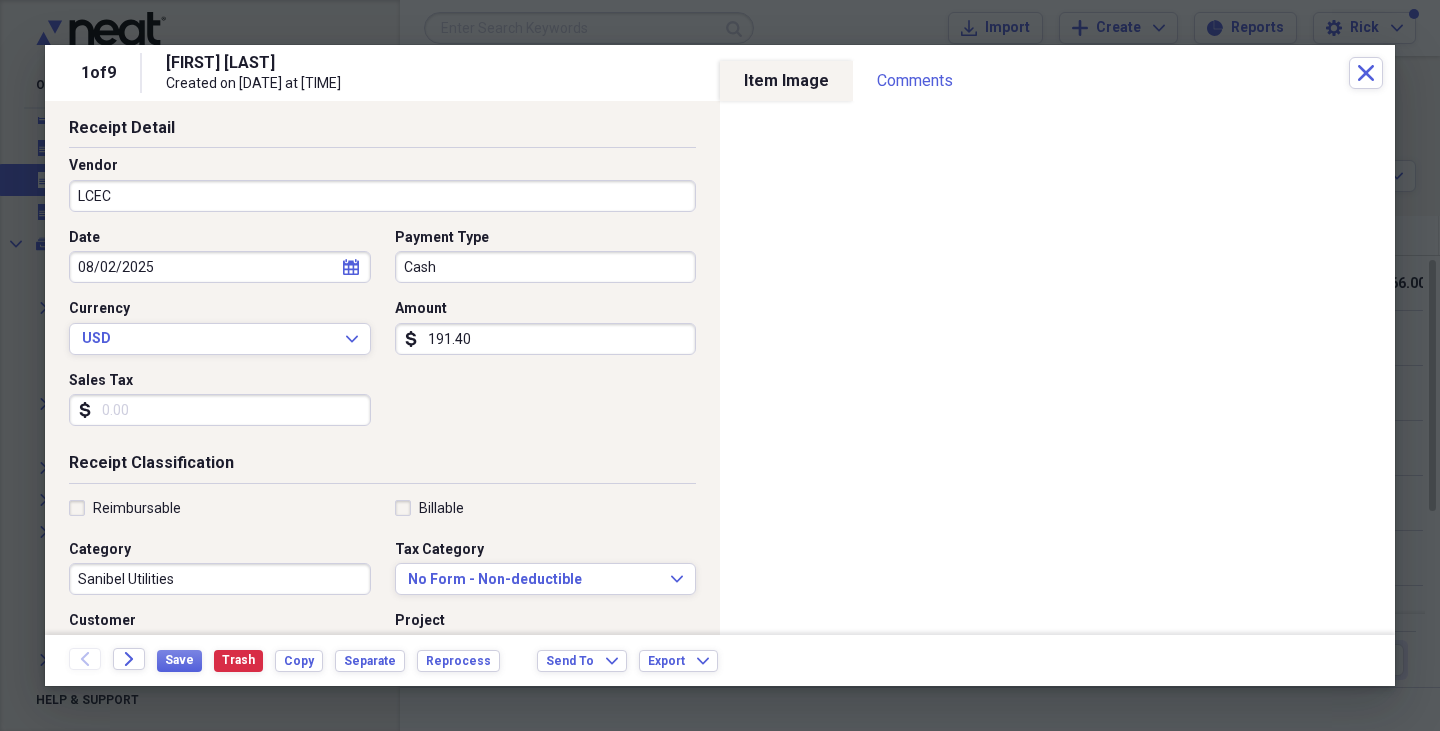 scroll, scrollTop: 0, scrollLeft: 0, axis: both 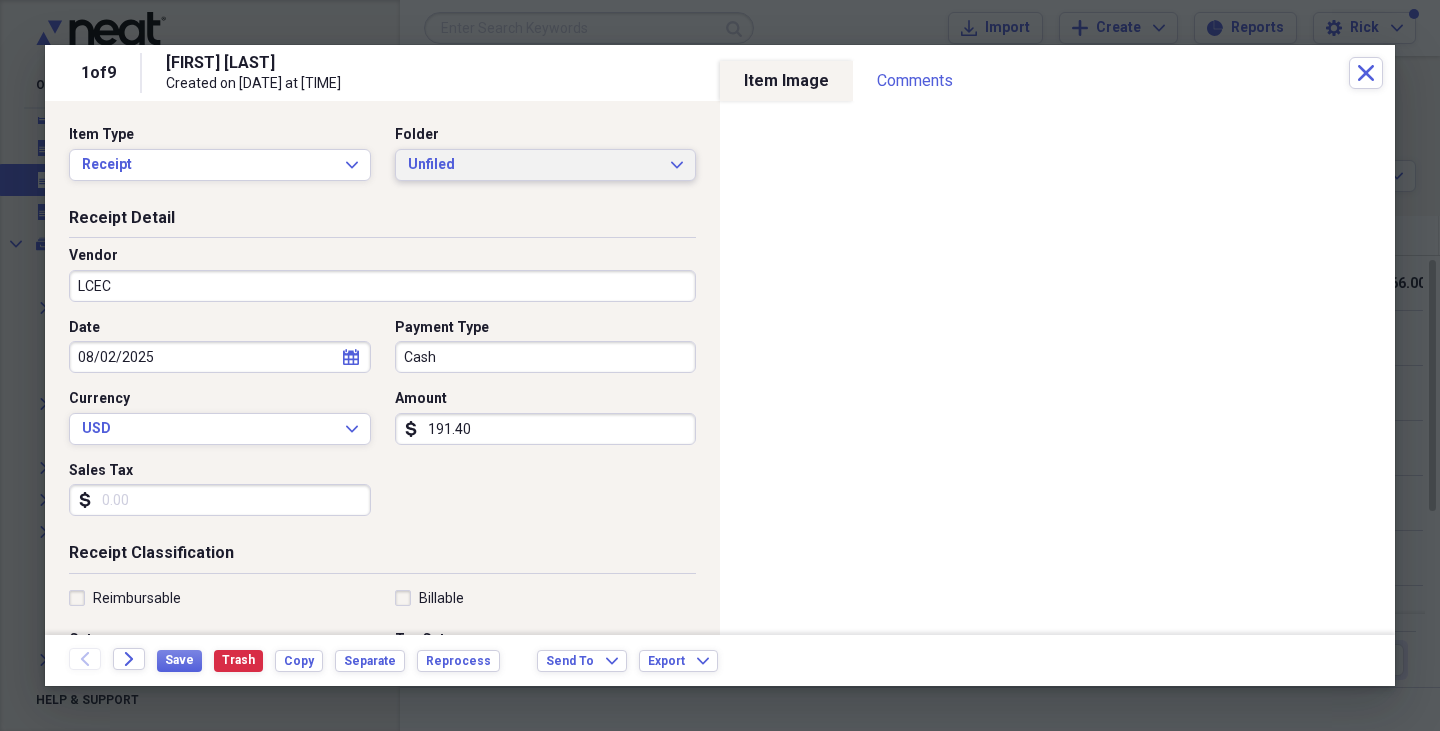 type on "191.40" 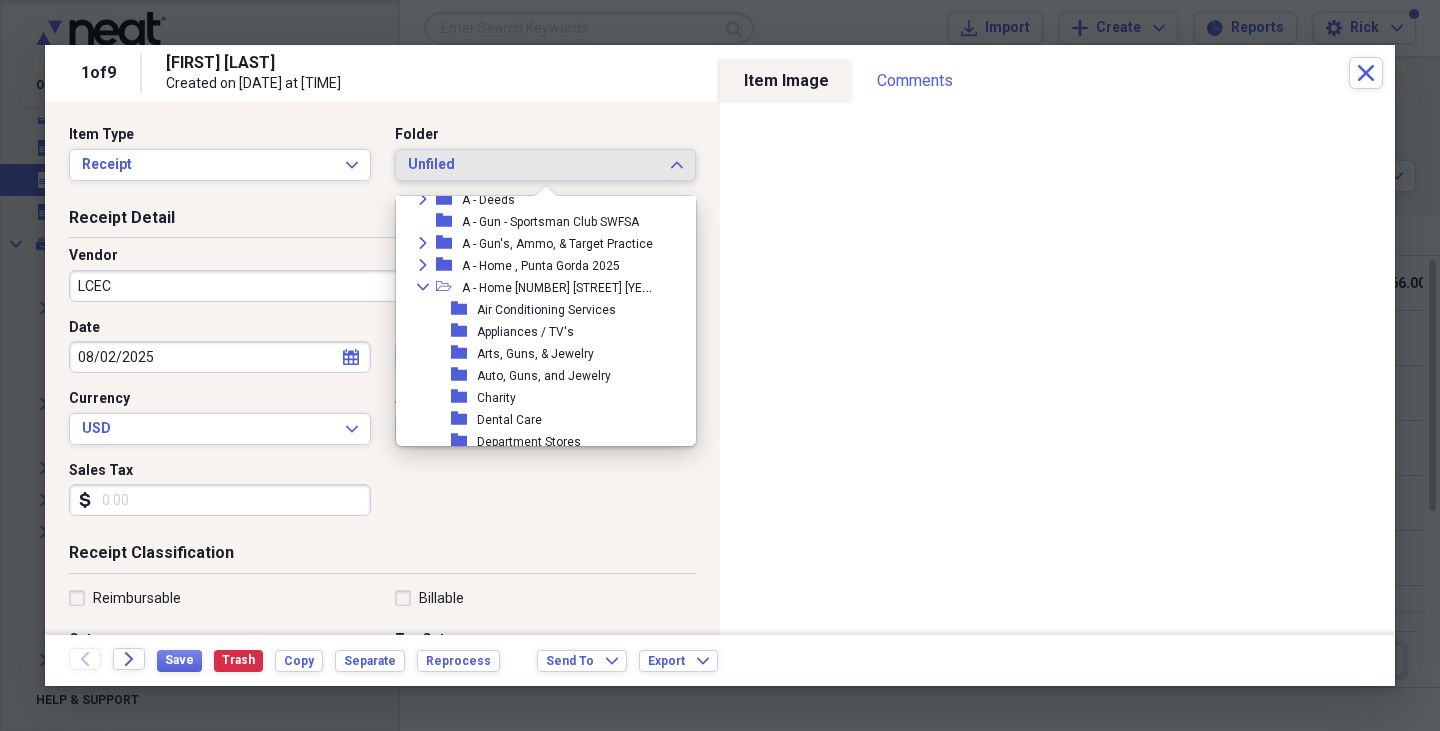 scroll, scrollTop: 158, scrollLeft: 0, axis: vertical 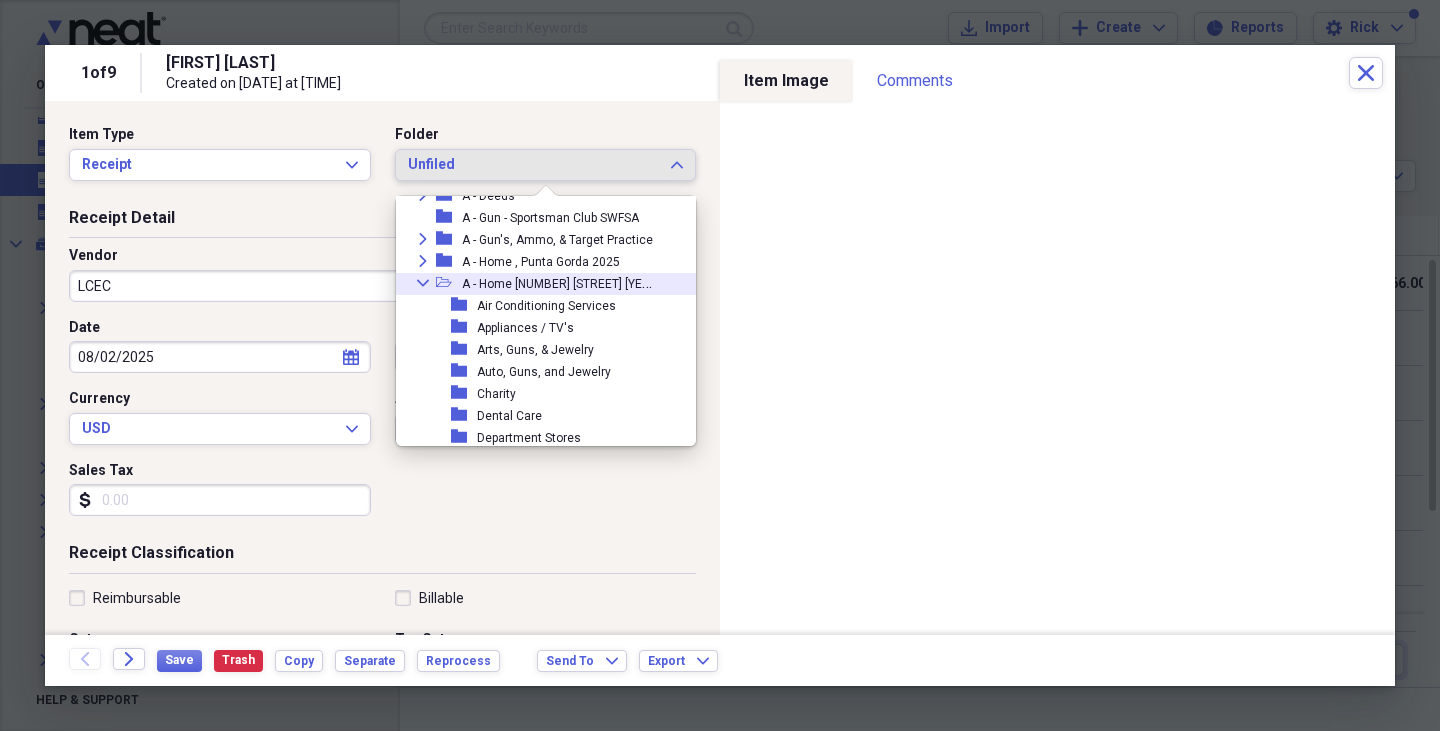 click 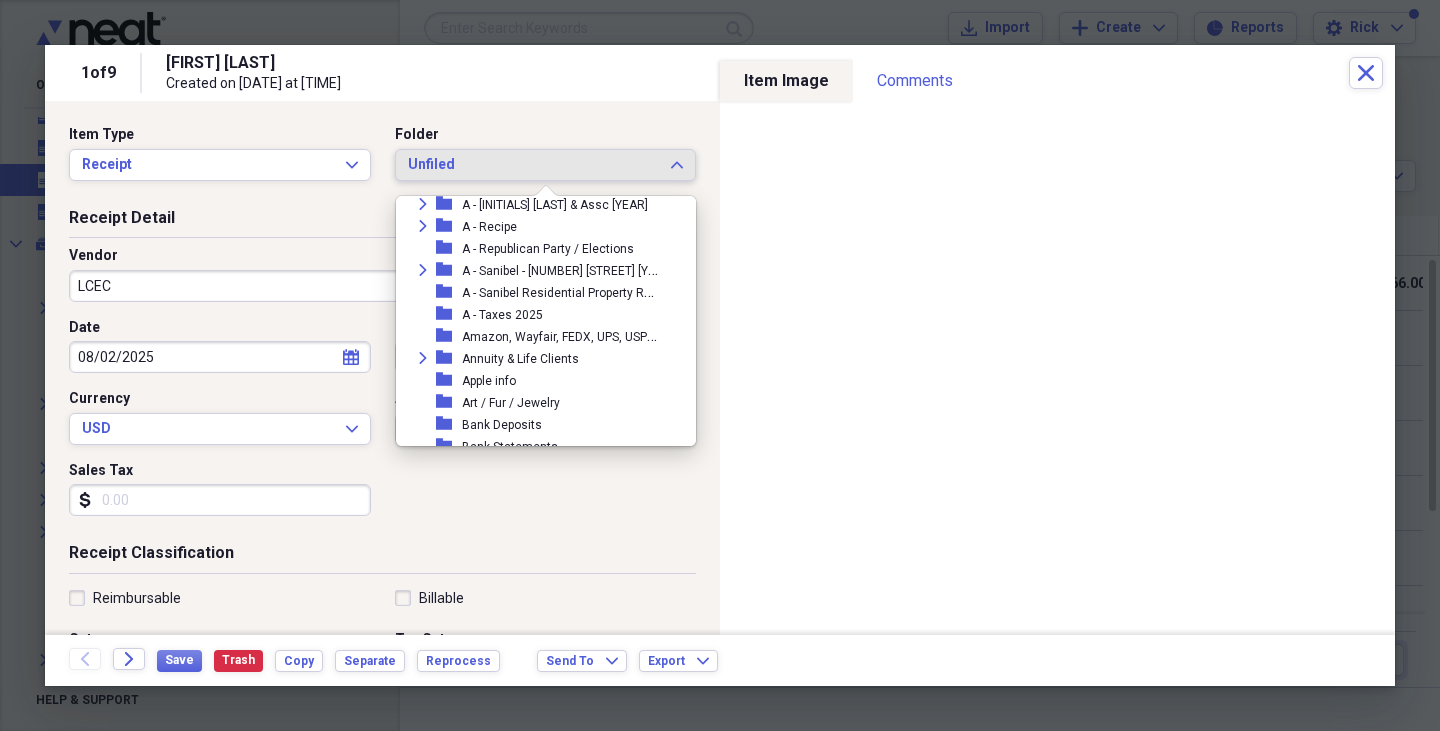 scroll, scrollTop: 370, scrollLeft: 0, axis: vertical 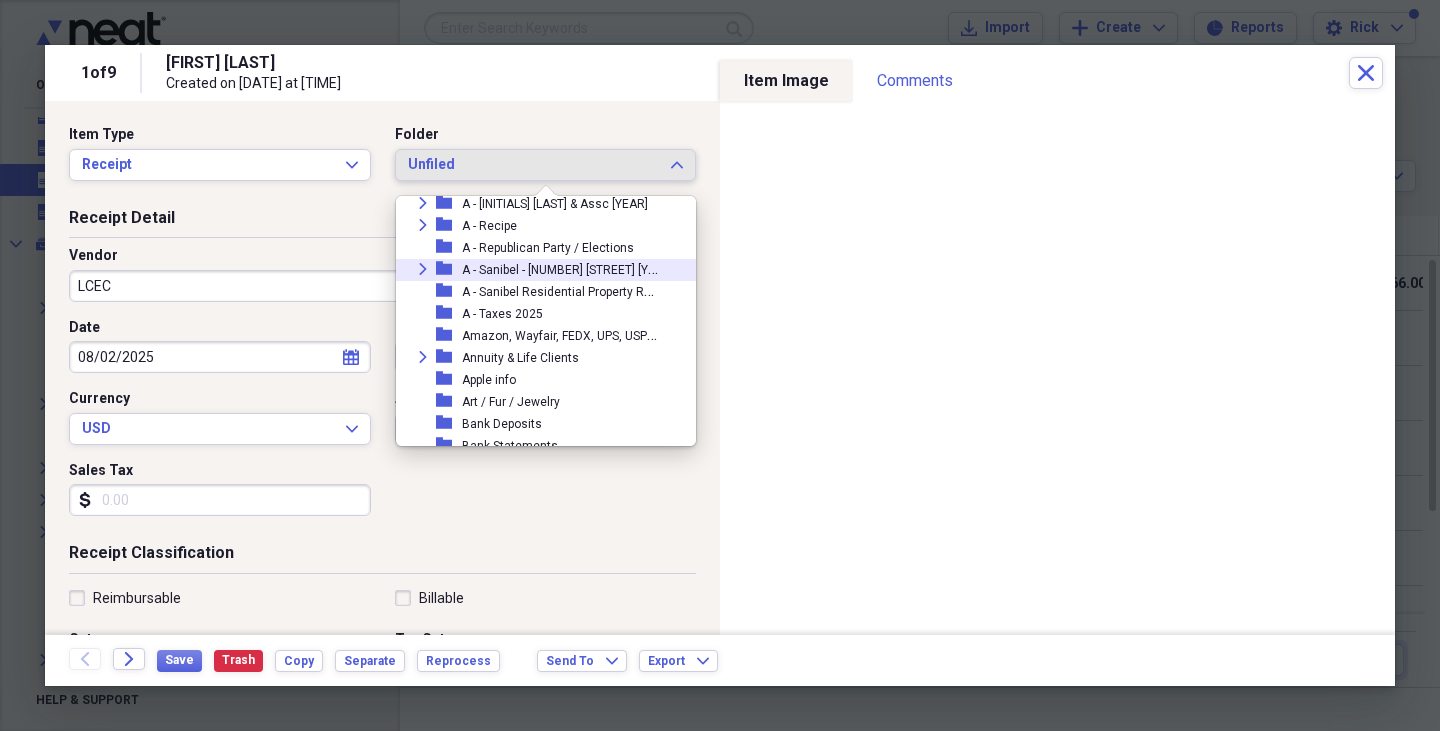 click on "Expand" 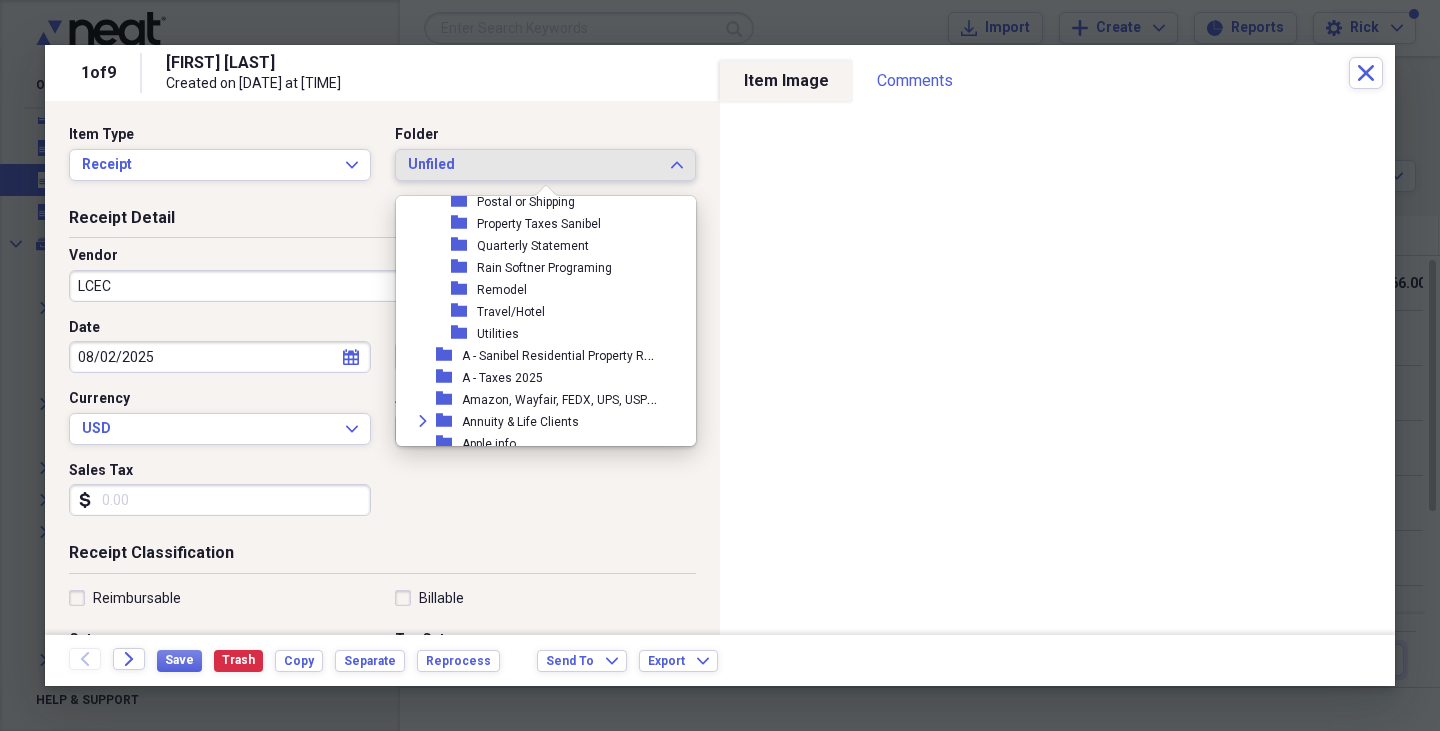 scroll, scrollTop: 817, scrollLeft: 0, axis: vertical 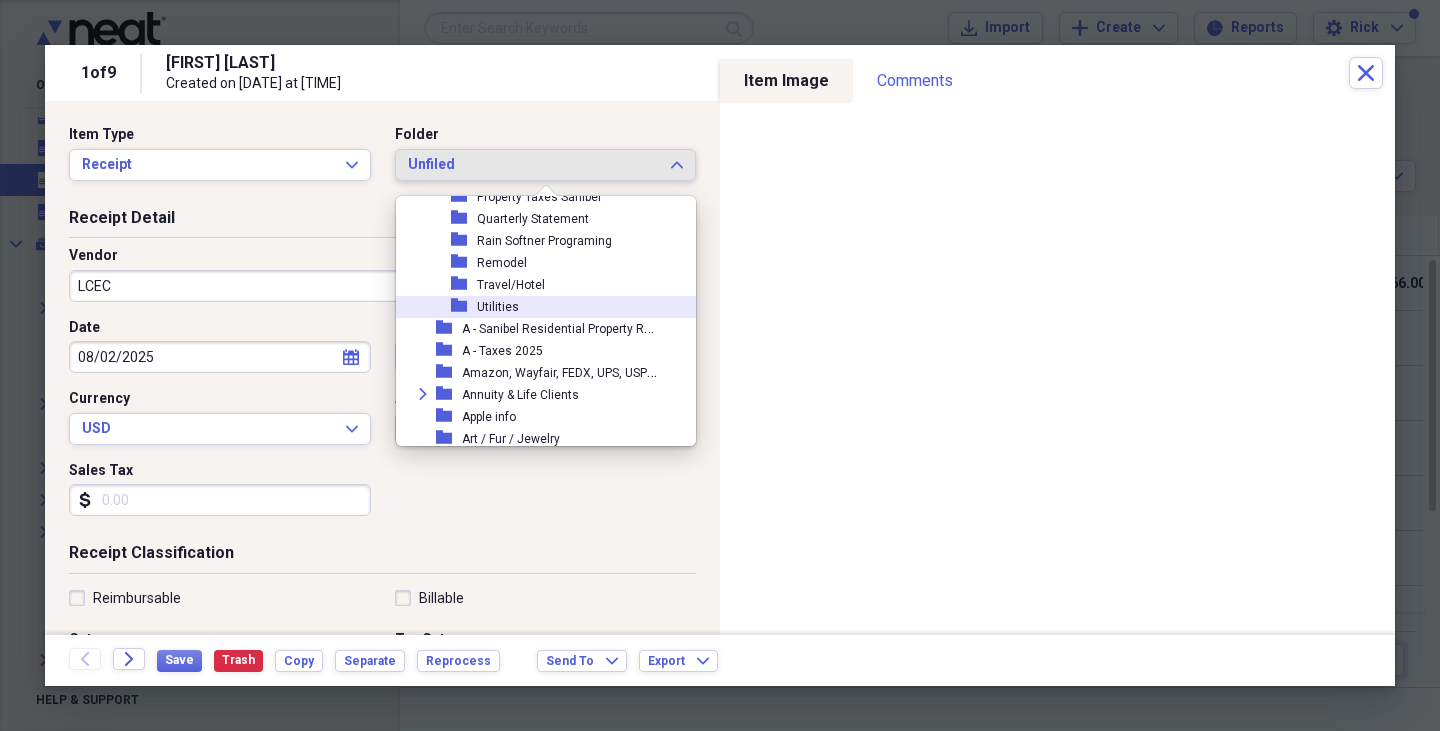 click on "Utilities" at bounding box center (498, 307) 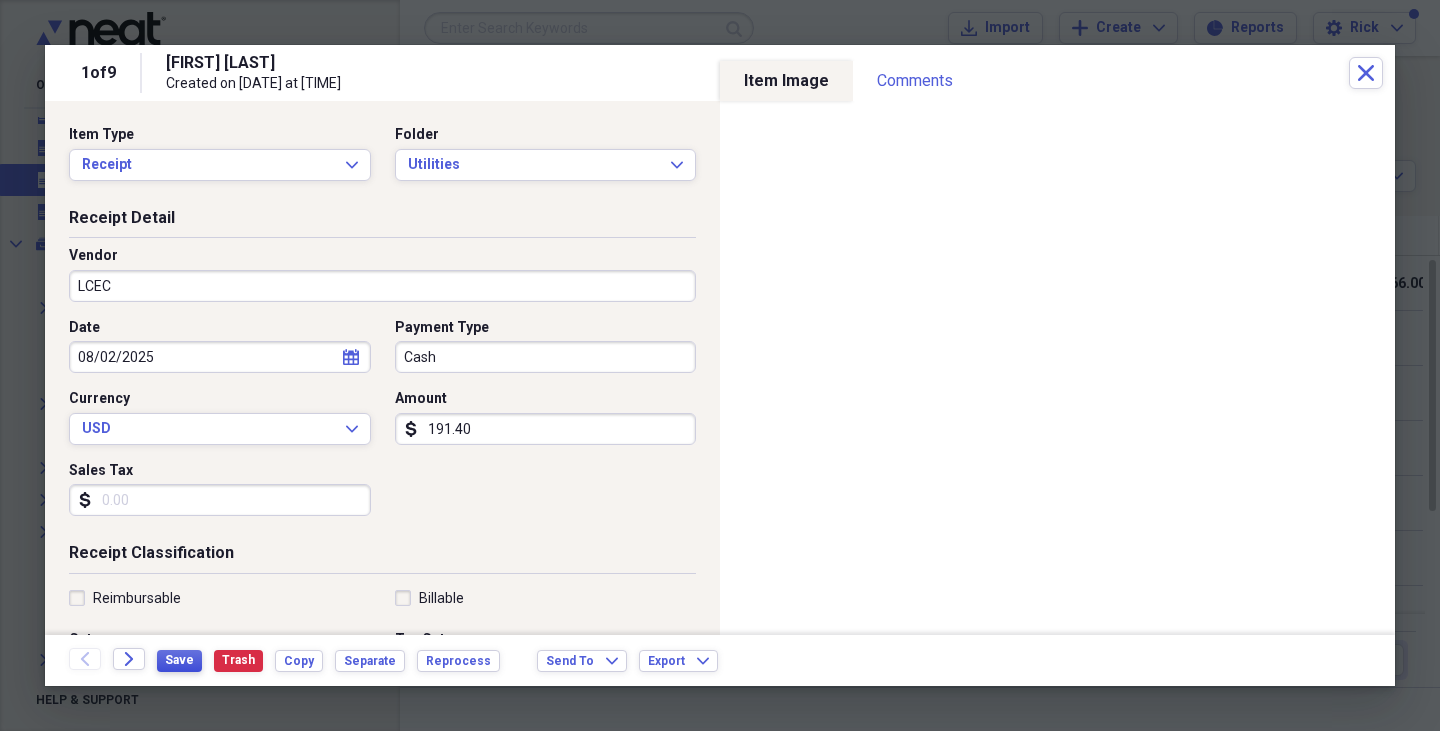 click on "Save" at bounding box center (179, 660) 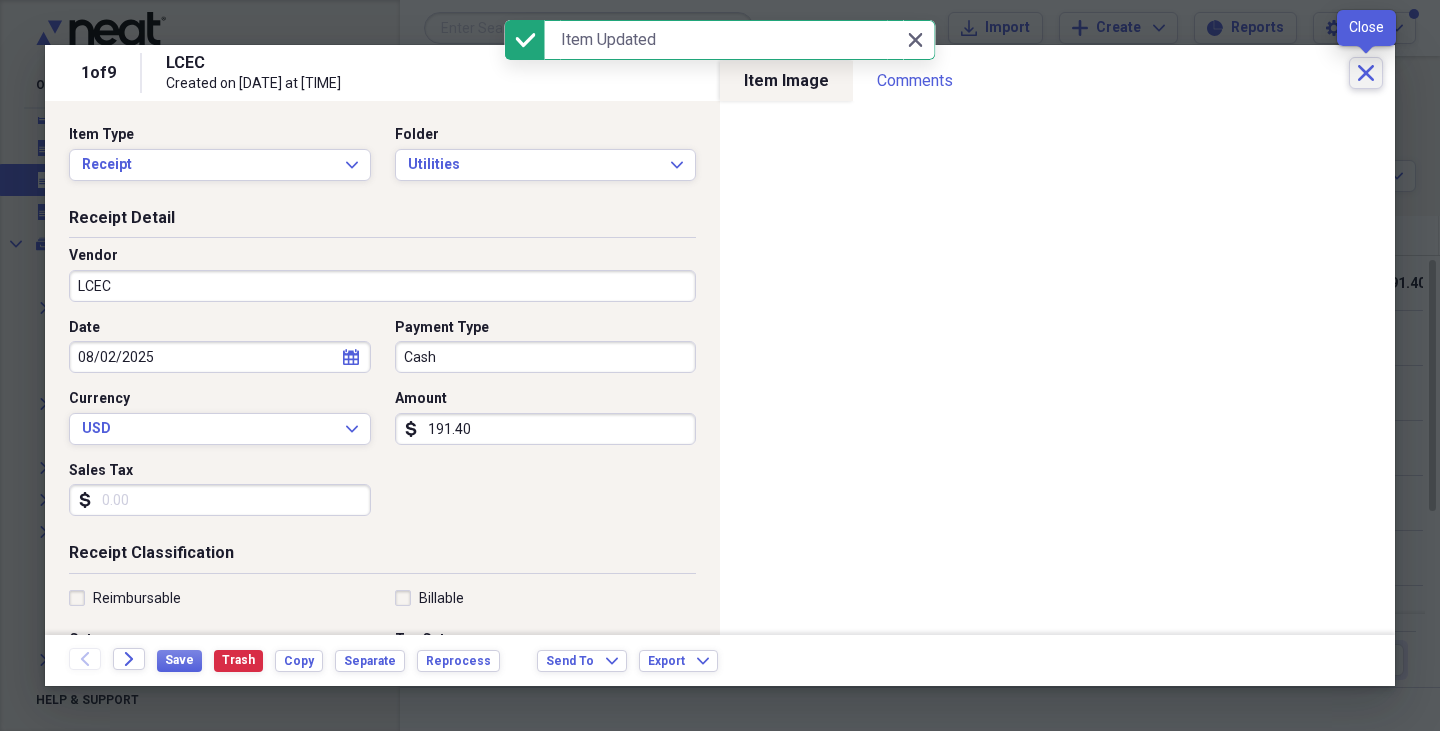 click on "Close" 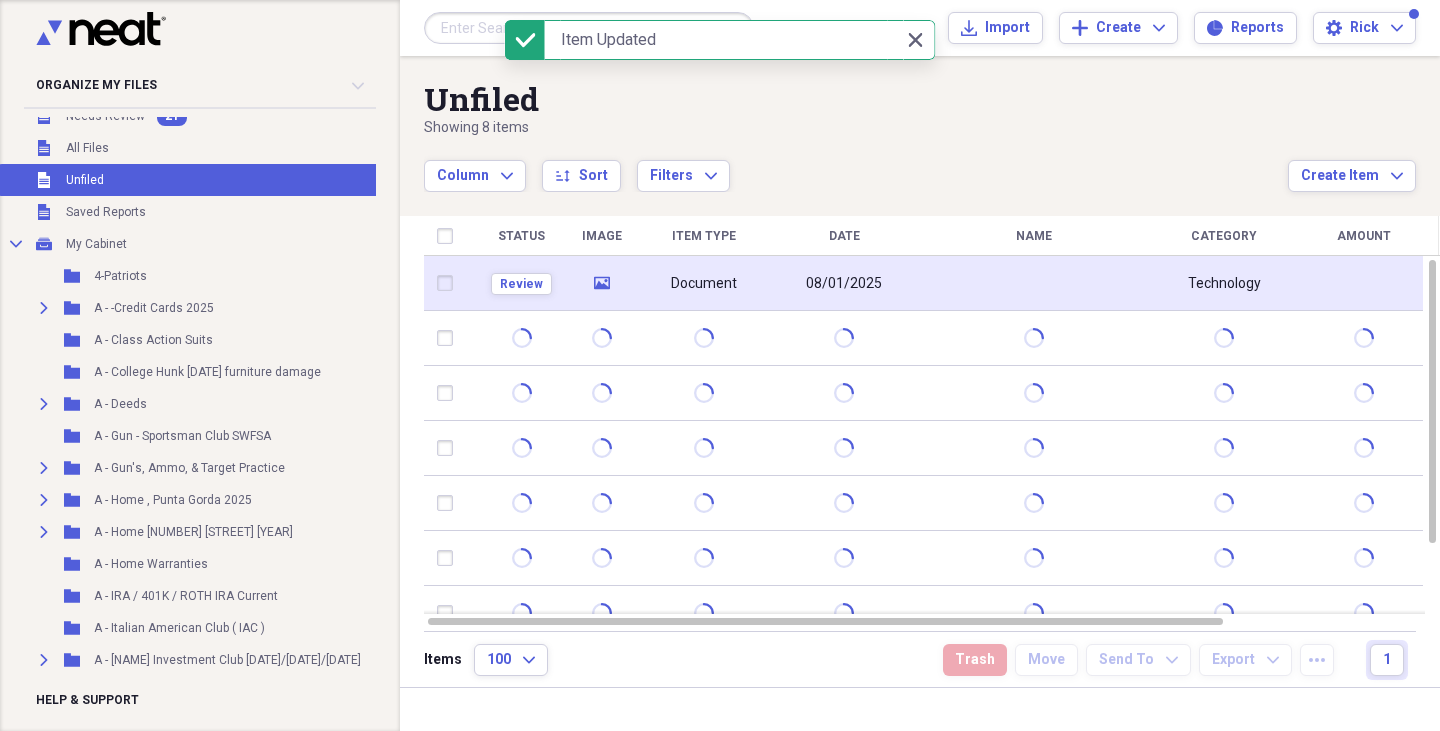 click on "media" at bounding box center [601, 283] 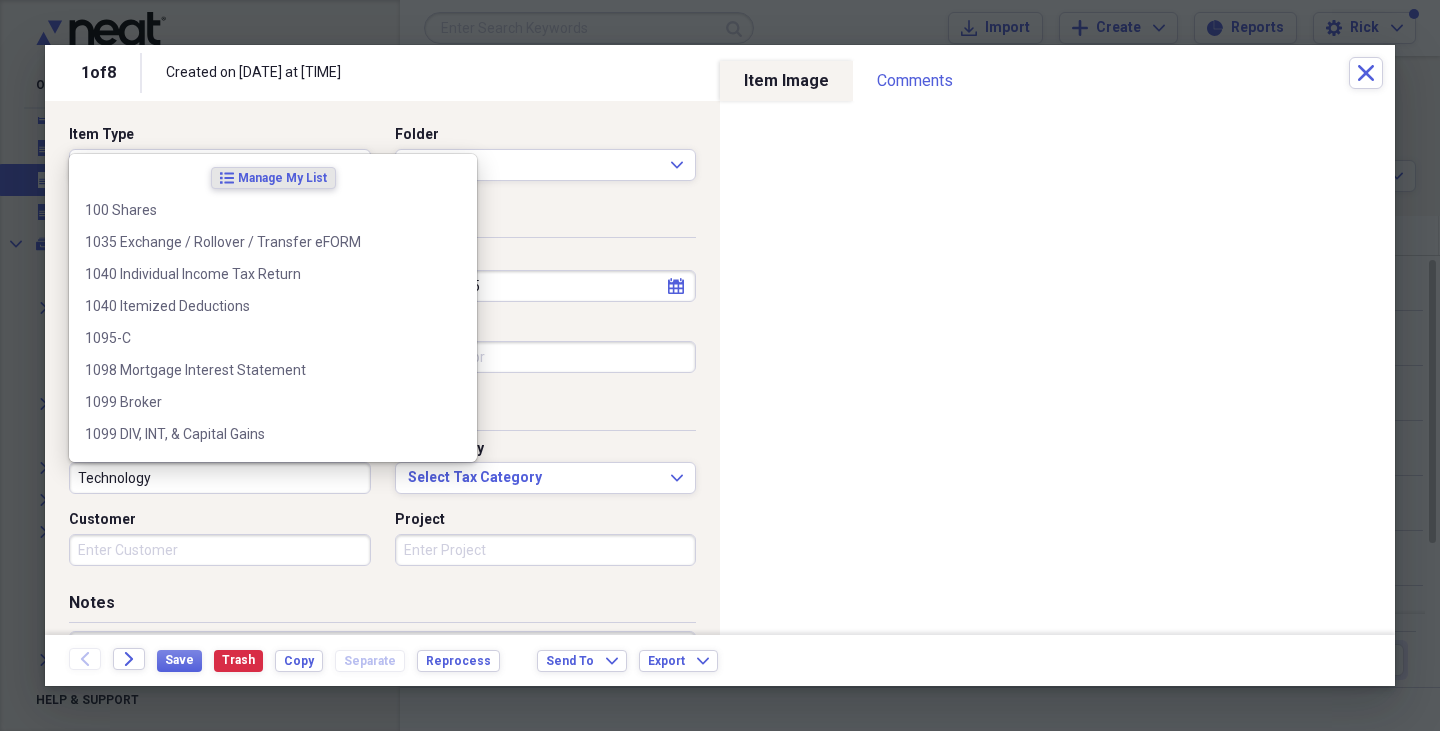 click on "Technology" at bounding box center (220, 478) 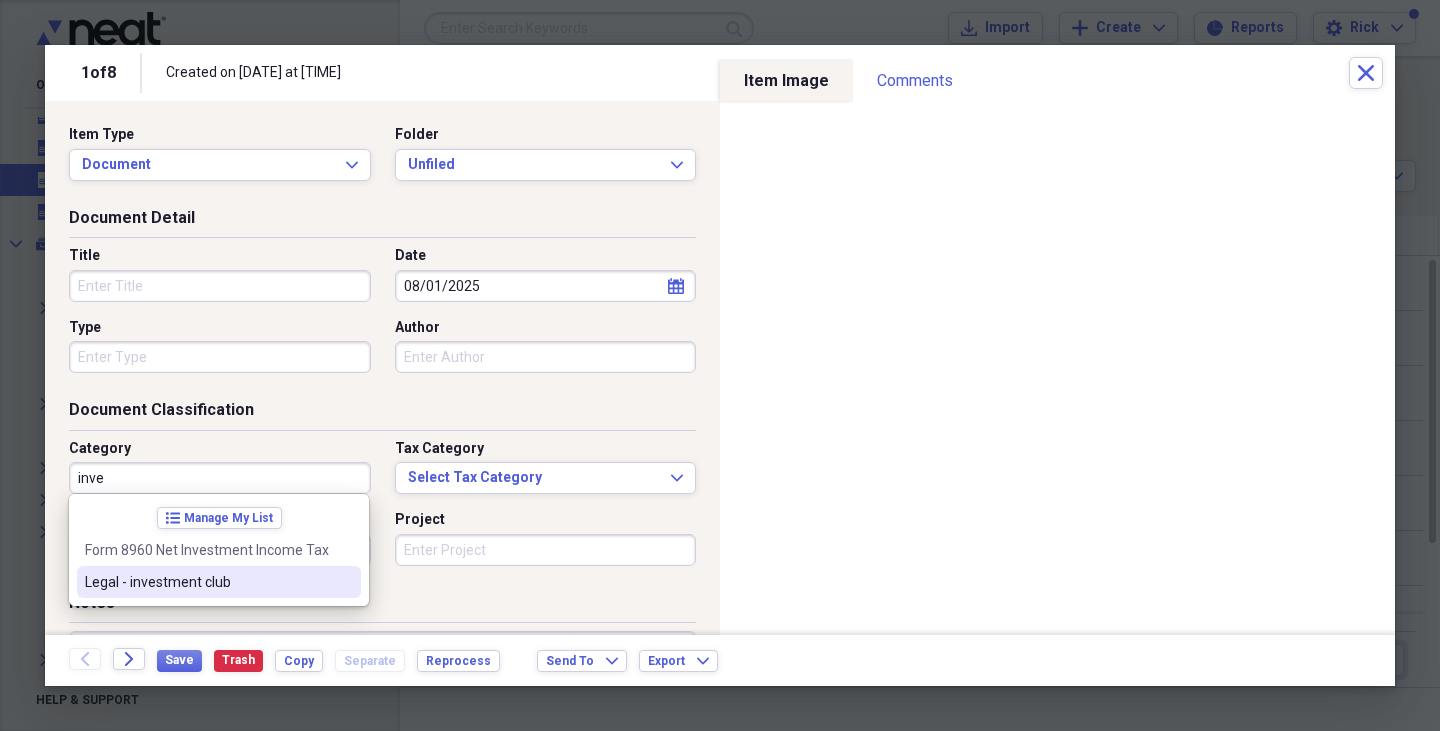 click on "Legal - investment club" at bounding box center [207, 582] 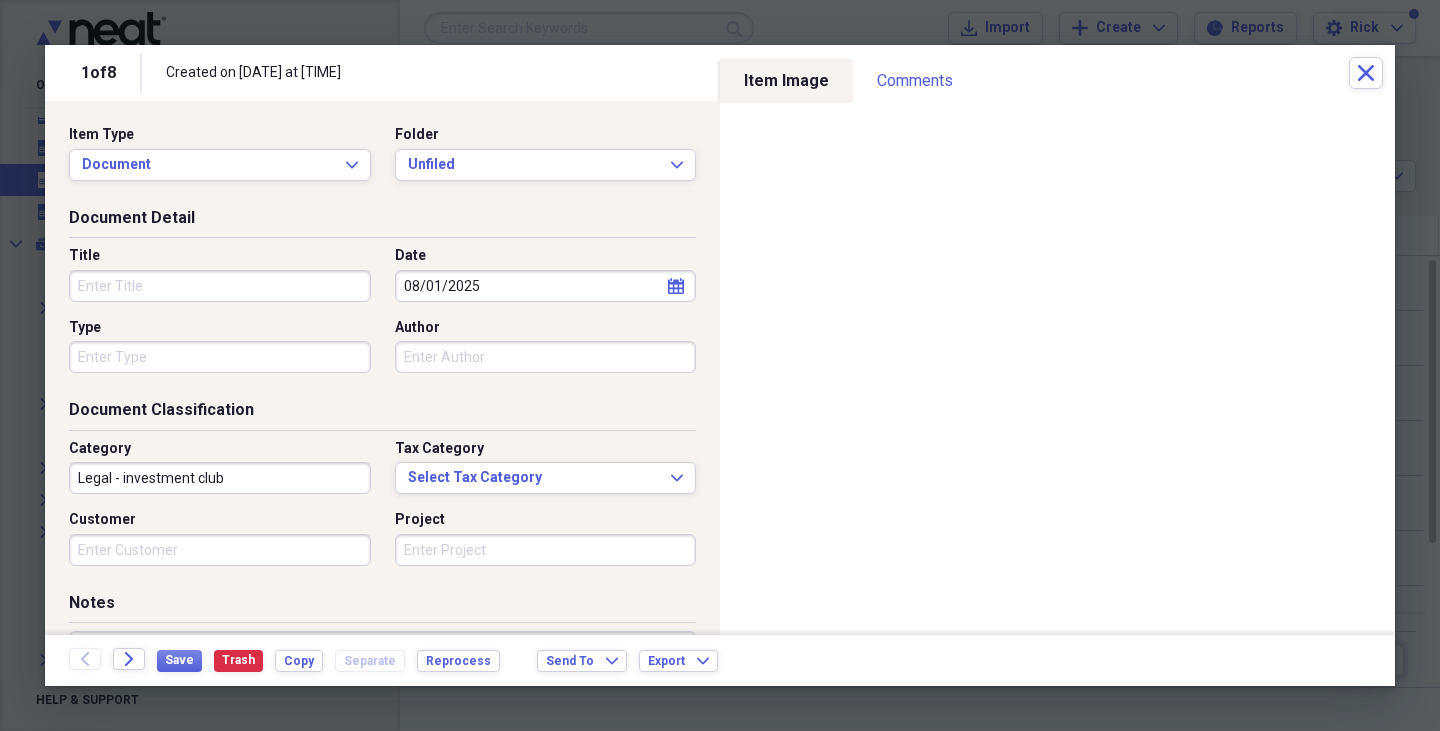 click on "Author" at bounding box center [546, 357] 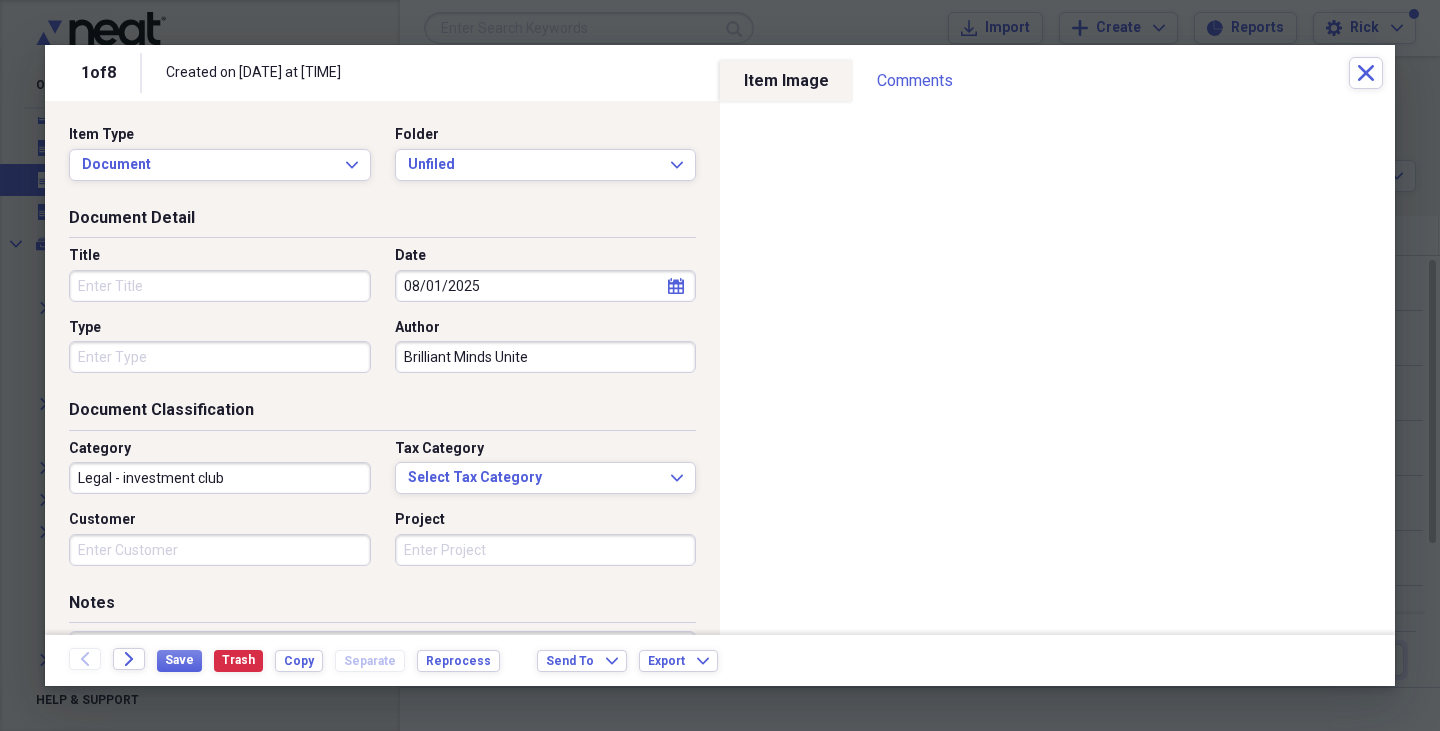 type on "Brilliant Minds Unite" 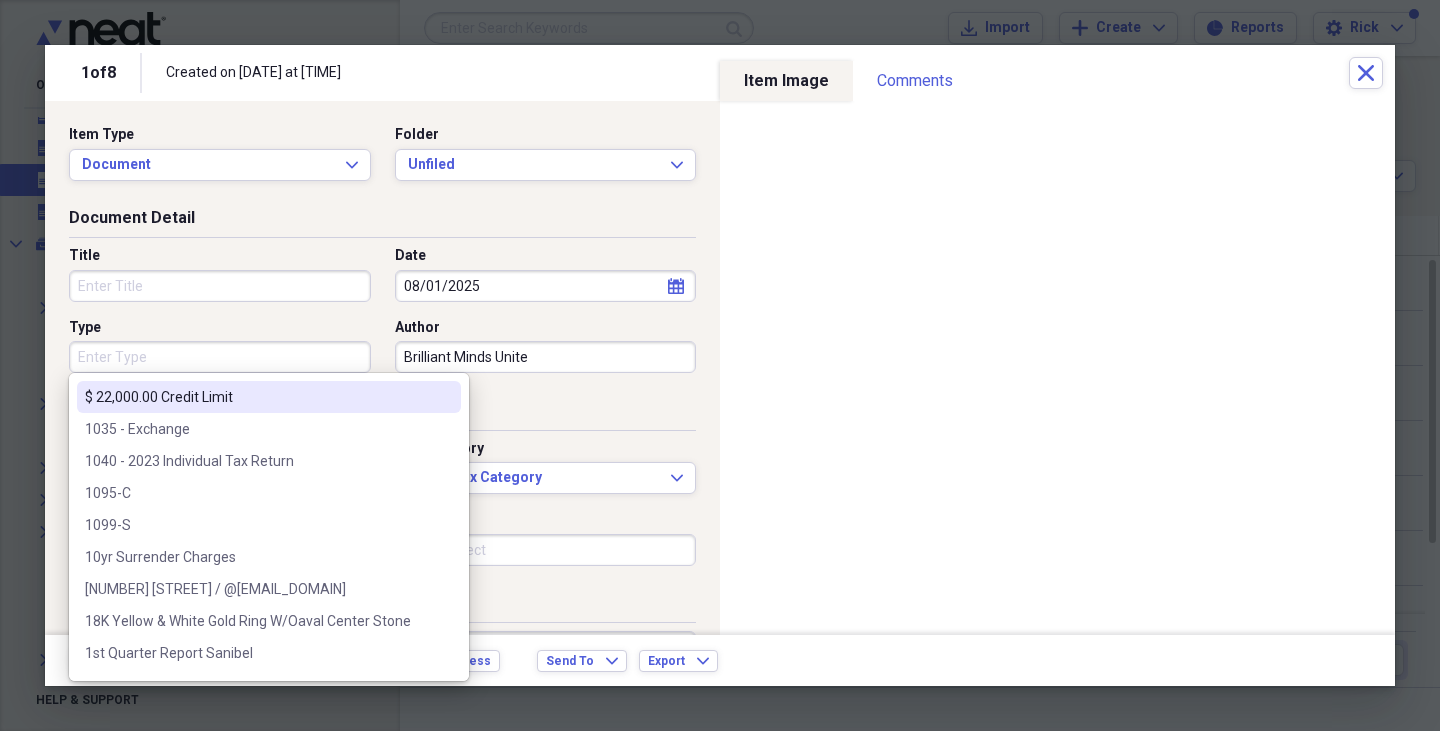 click on "Type" at bounding box center (220, 357) 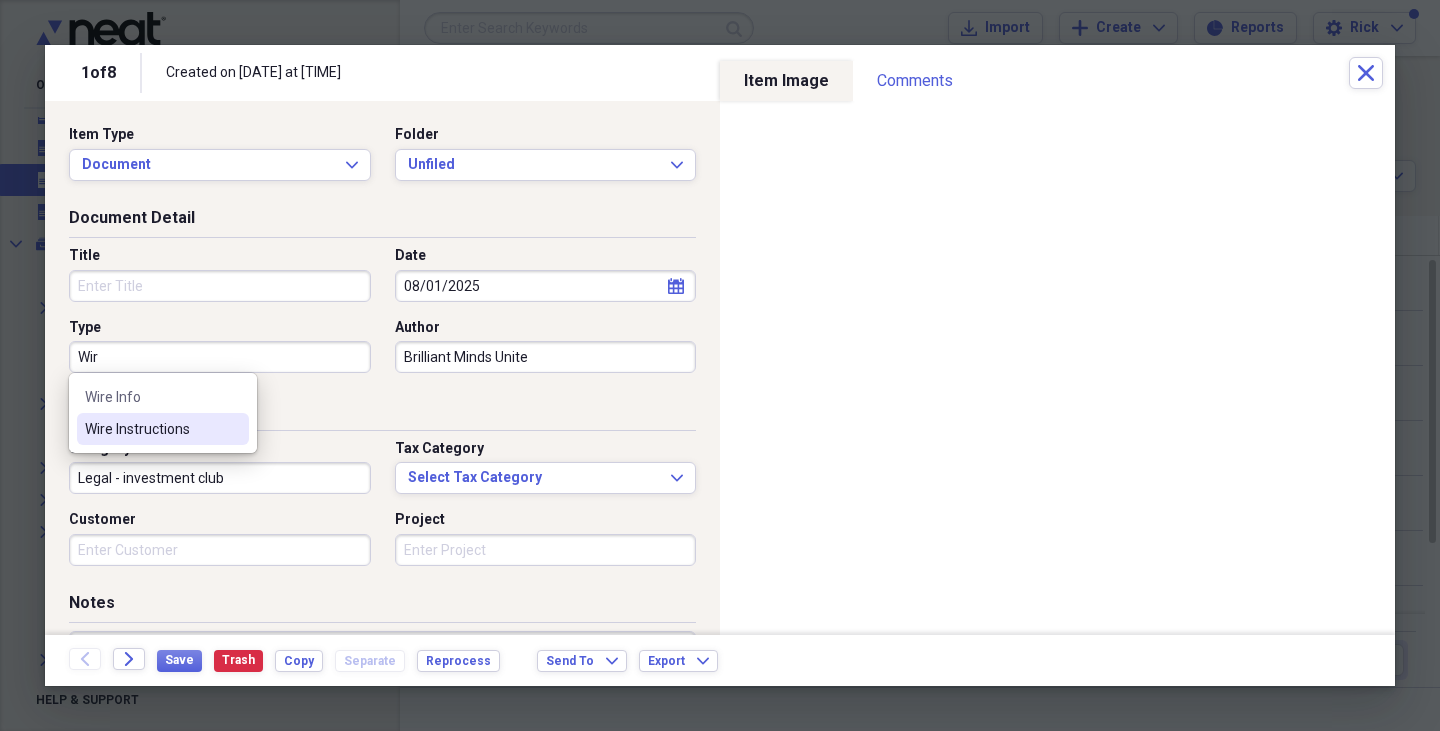 click on "Wire Instructions" at bounding box center (151, 429) 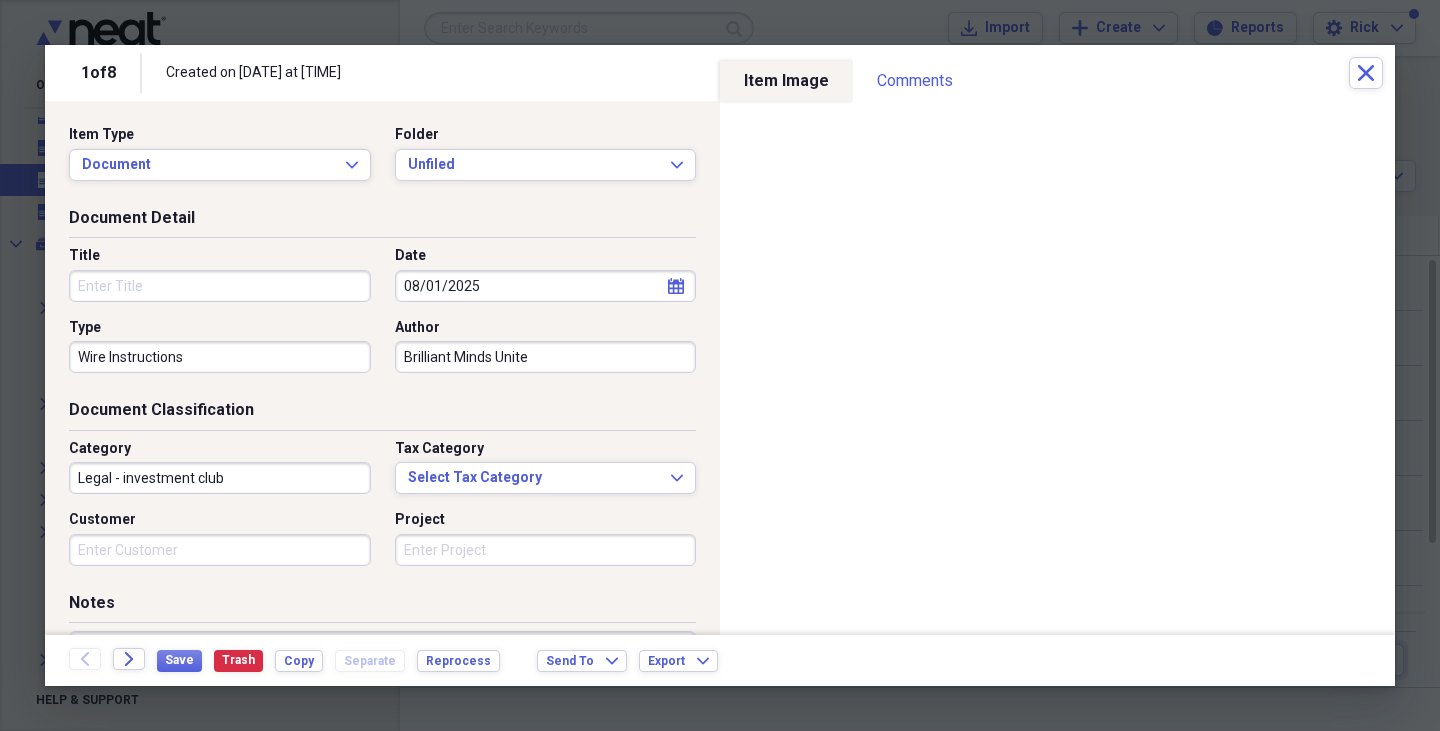 click on "Title" at bounding box center [220, 286] 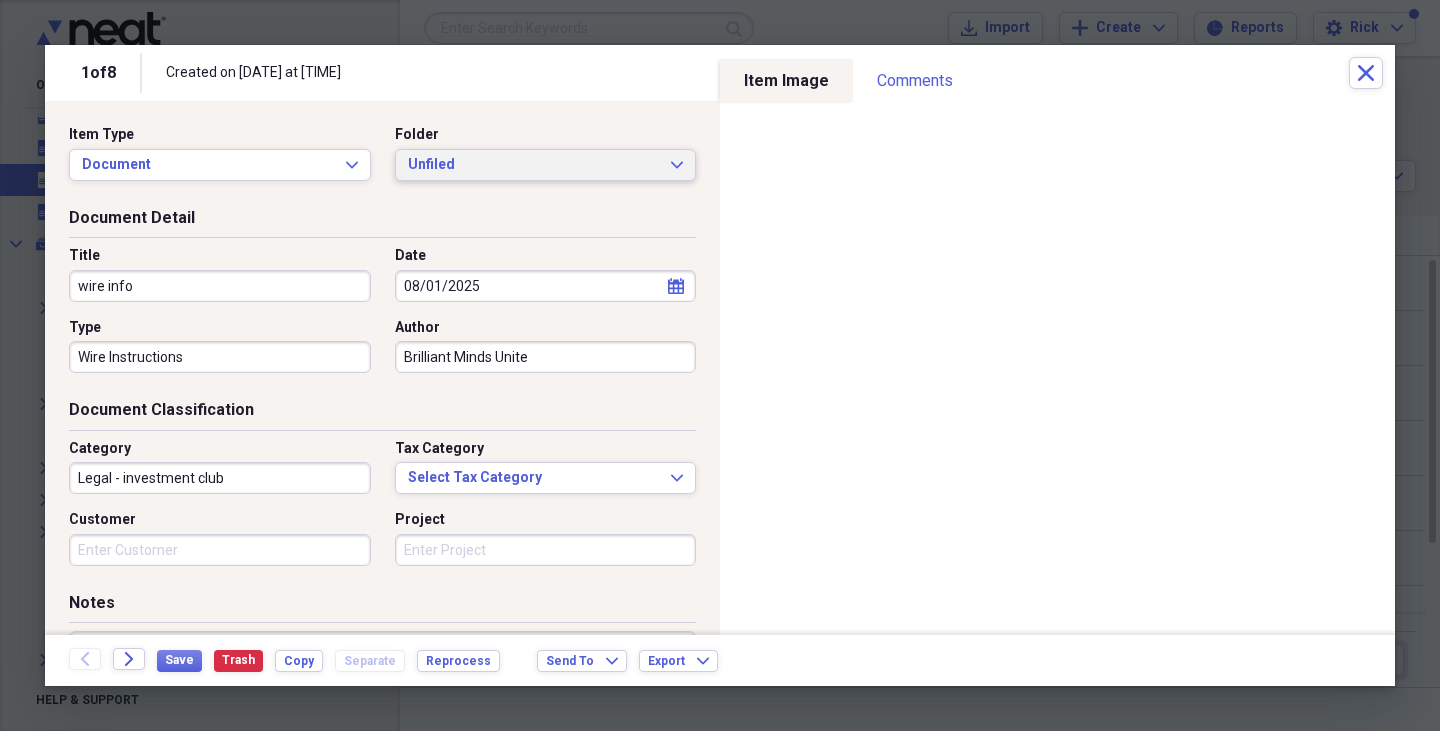 type on "wire info" 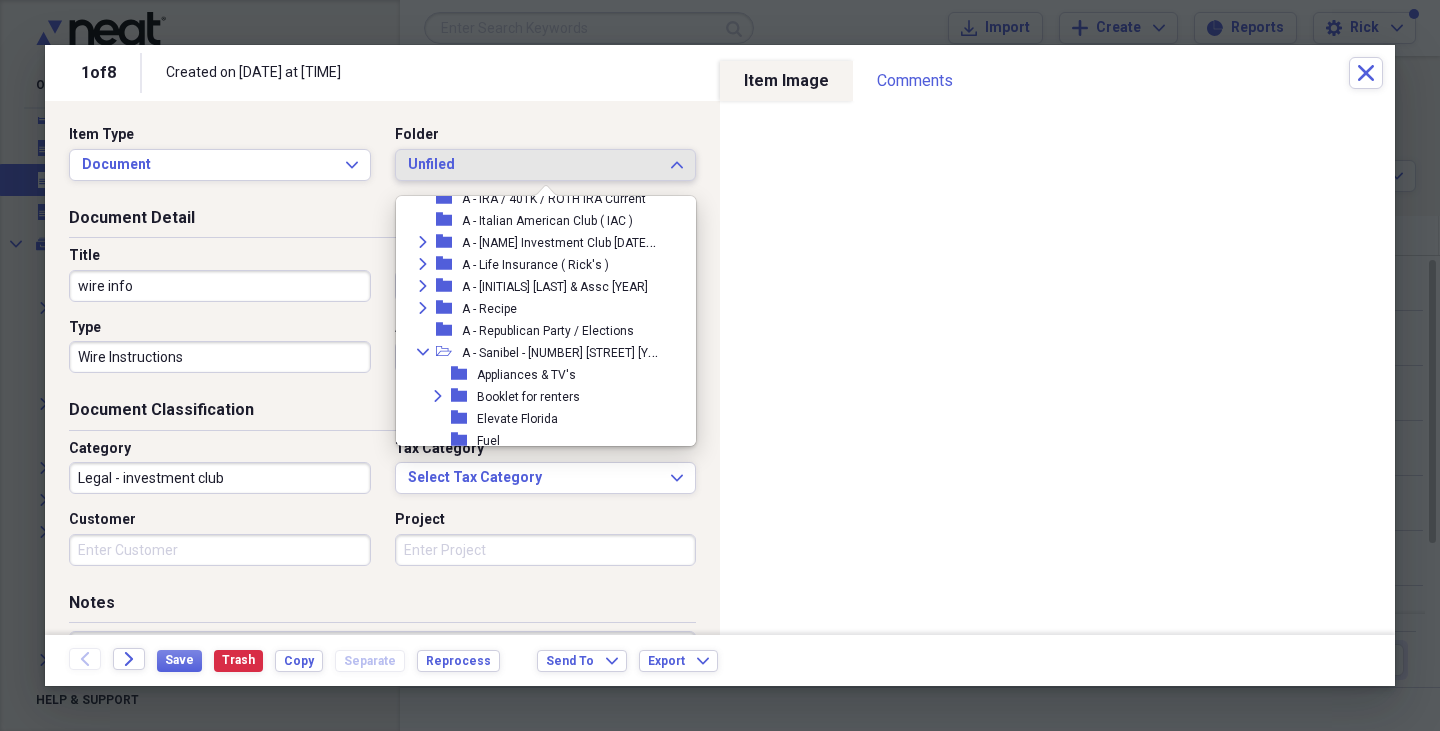 scroll, scrollTop: 298, scrollLeft: 0, axis: vertical 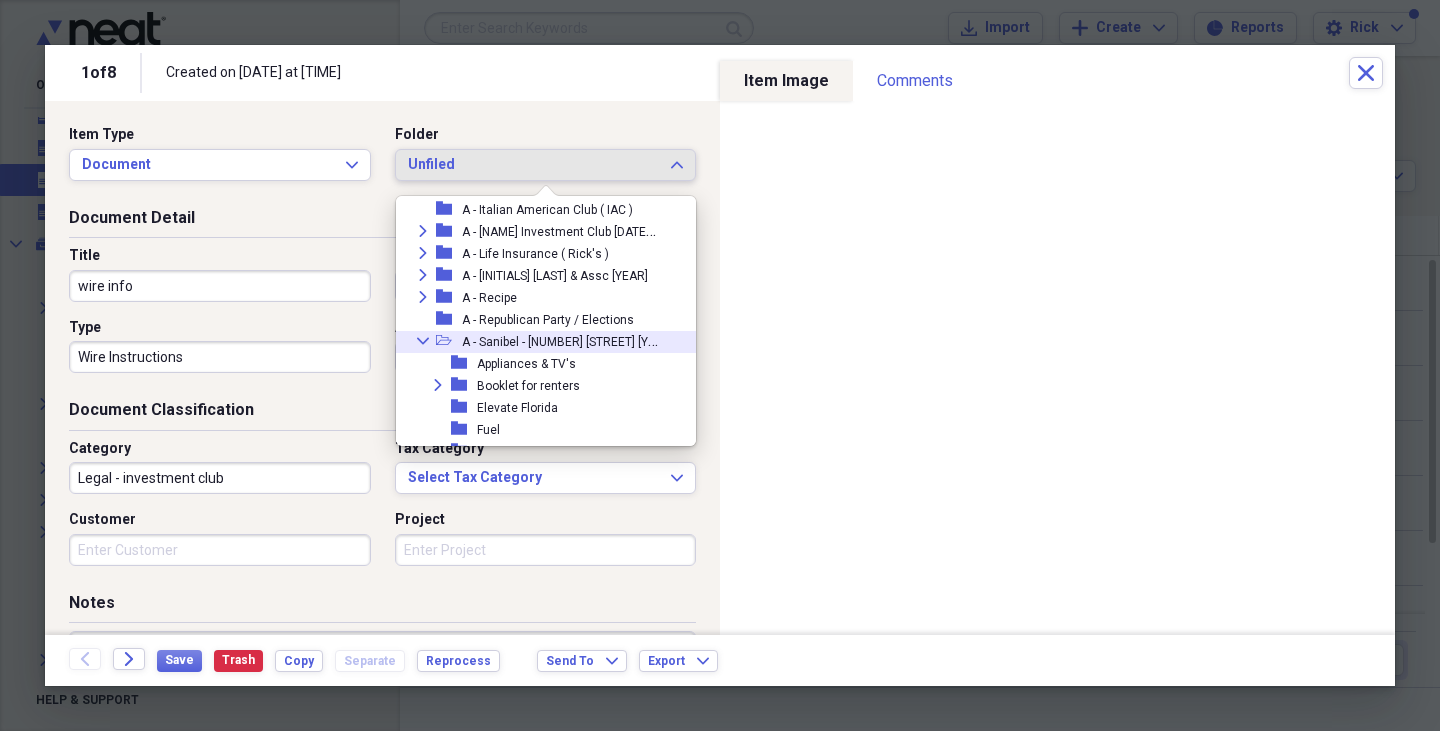 click on "Collapse" 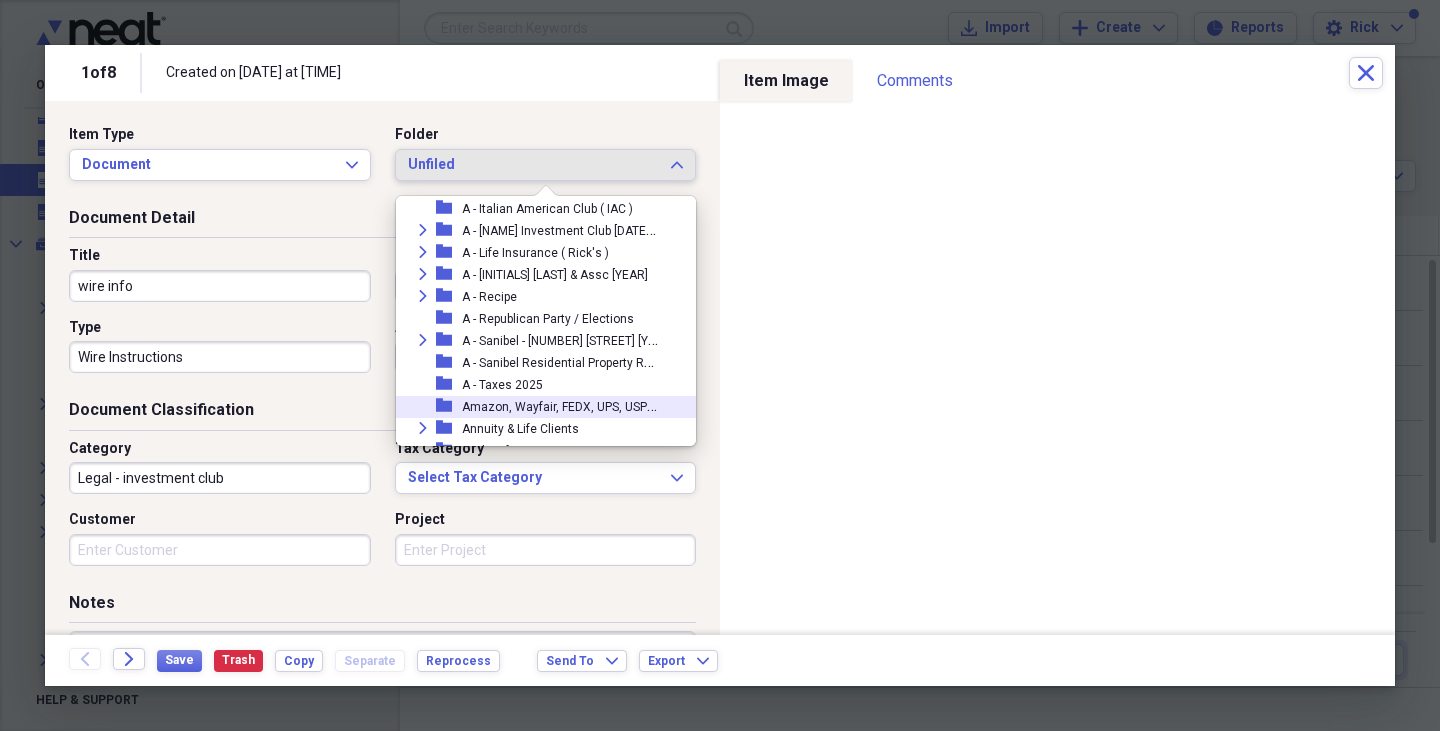 scroll, scrollTop: 282, scrollLeft: 0, axis: vertical 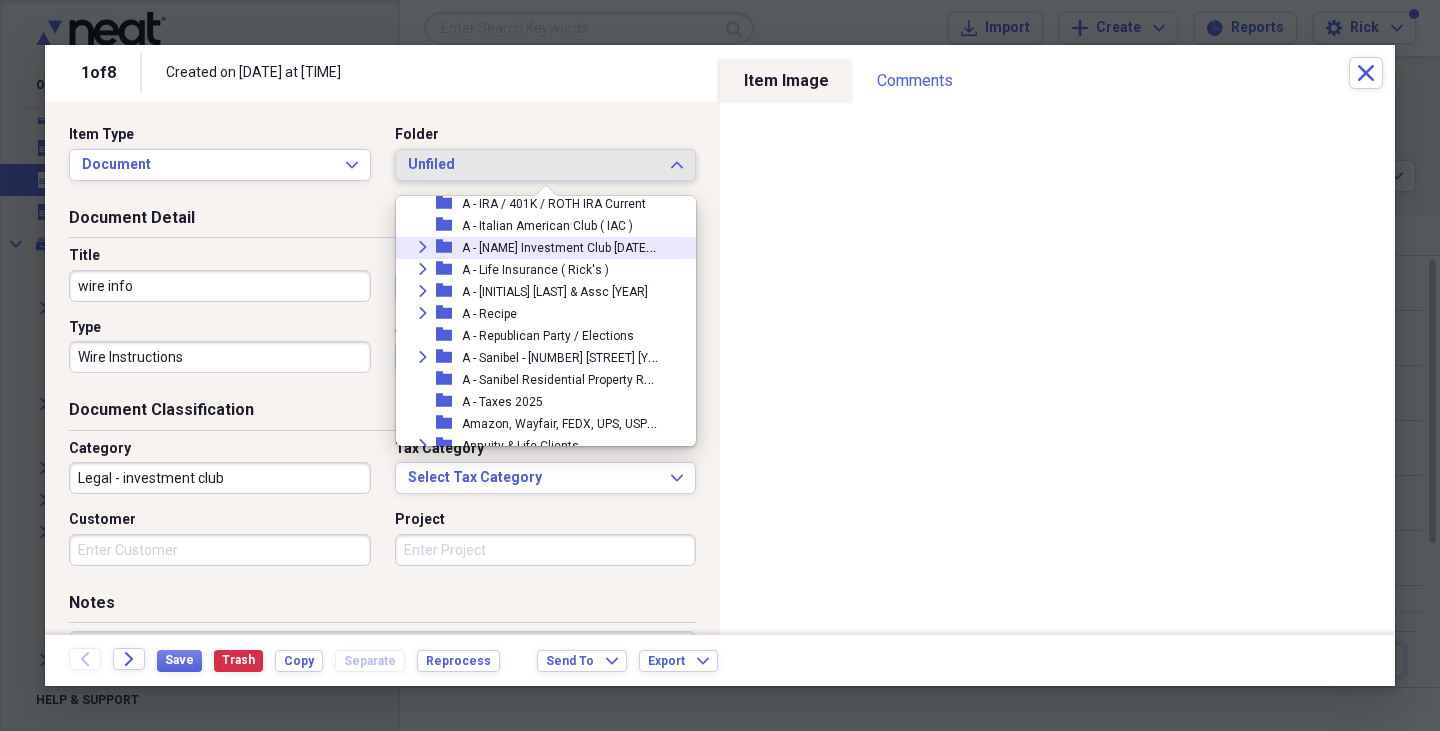 click on "Expand" 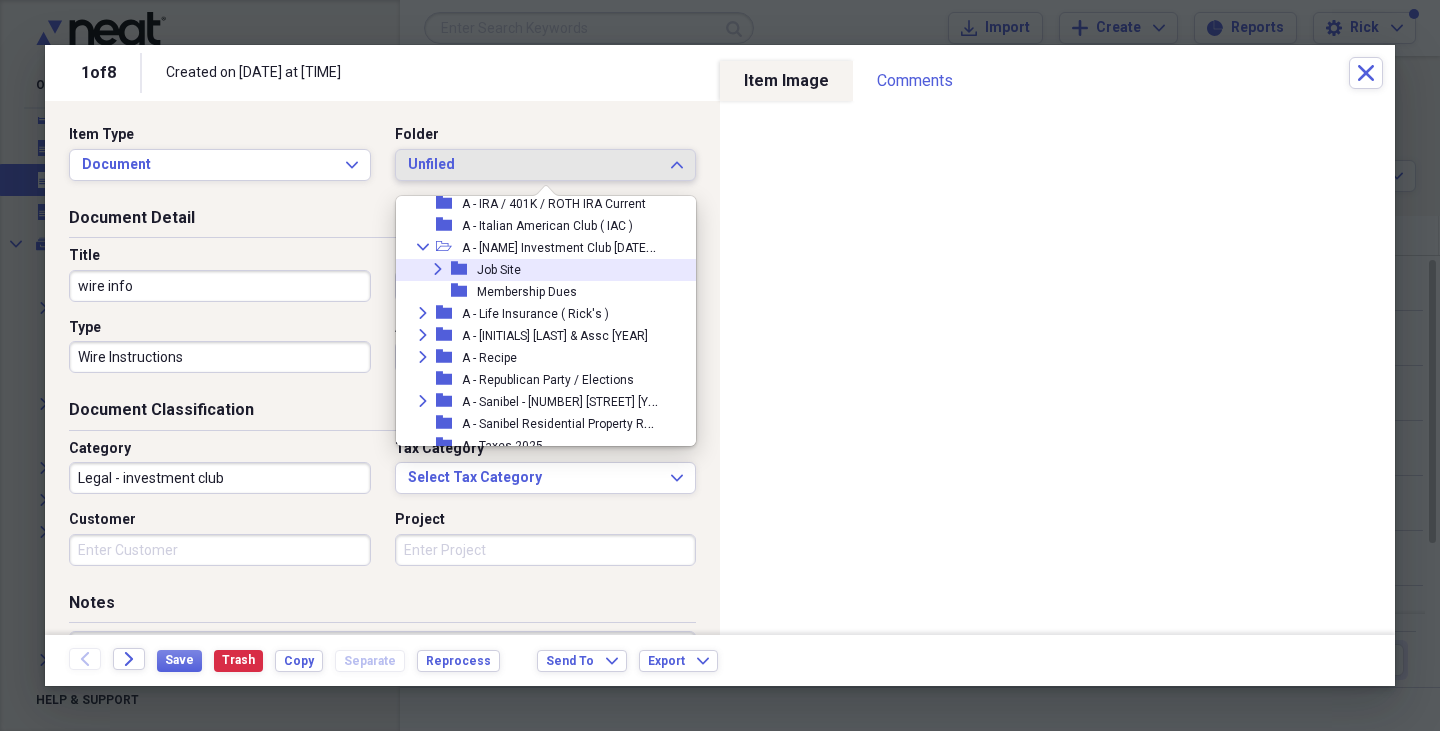 click on "Expand" 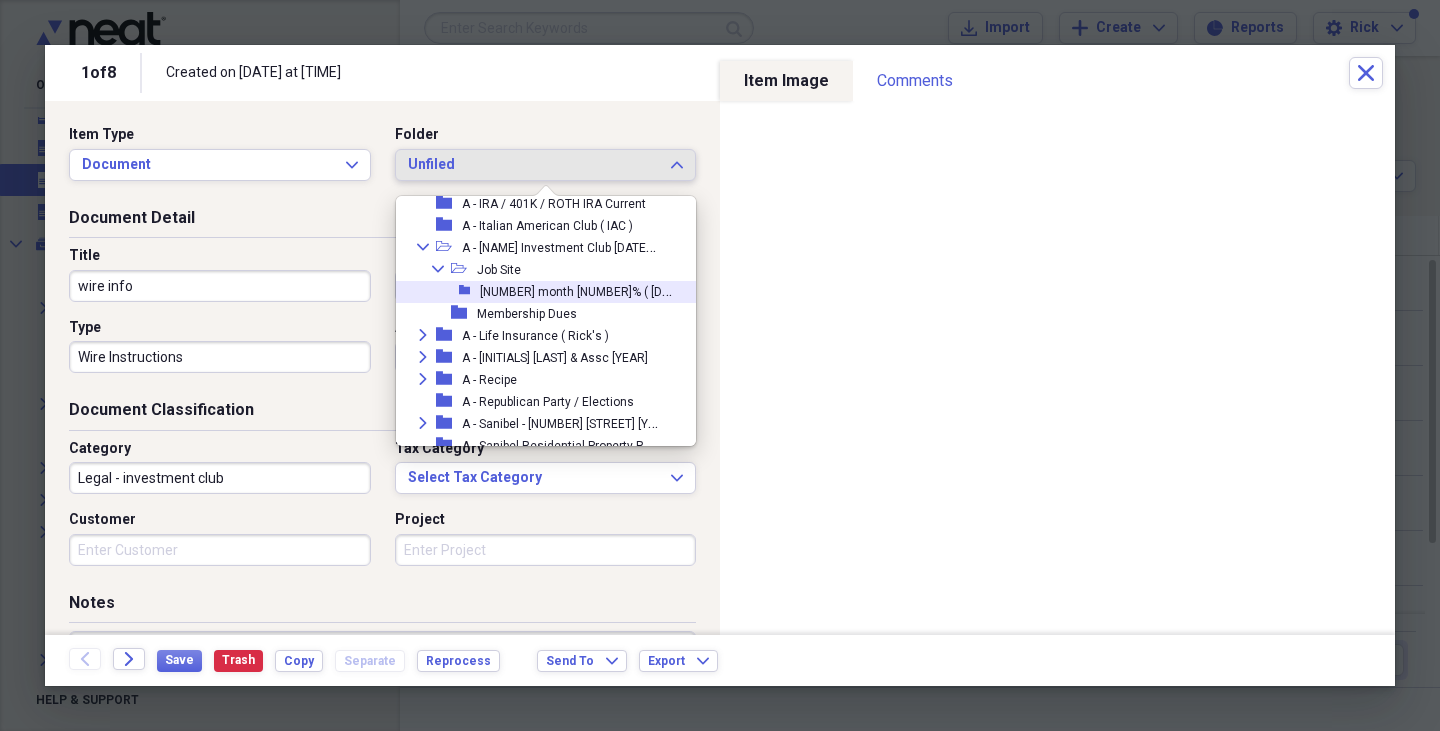 click on "[NUMBER] month [NUMBER]% ( [DATE] to [DATE] )" at bounding box center (612, 290) 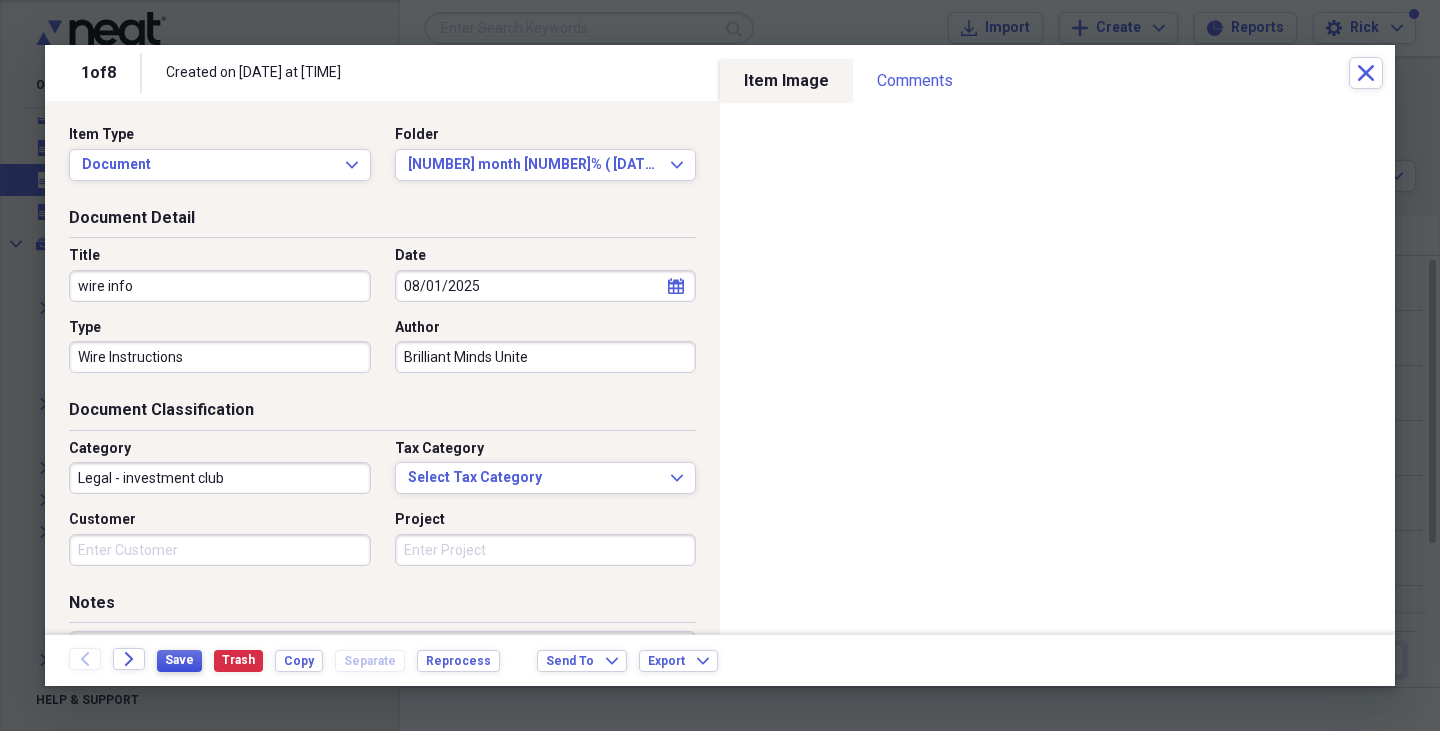 click on "Save" at bounding box center (179, 660) 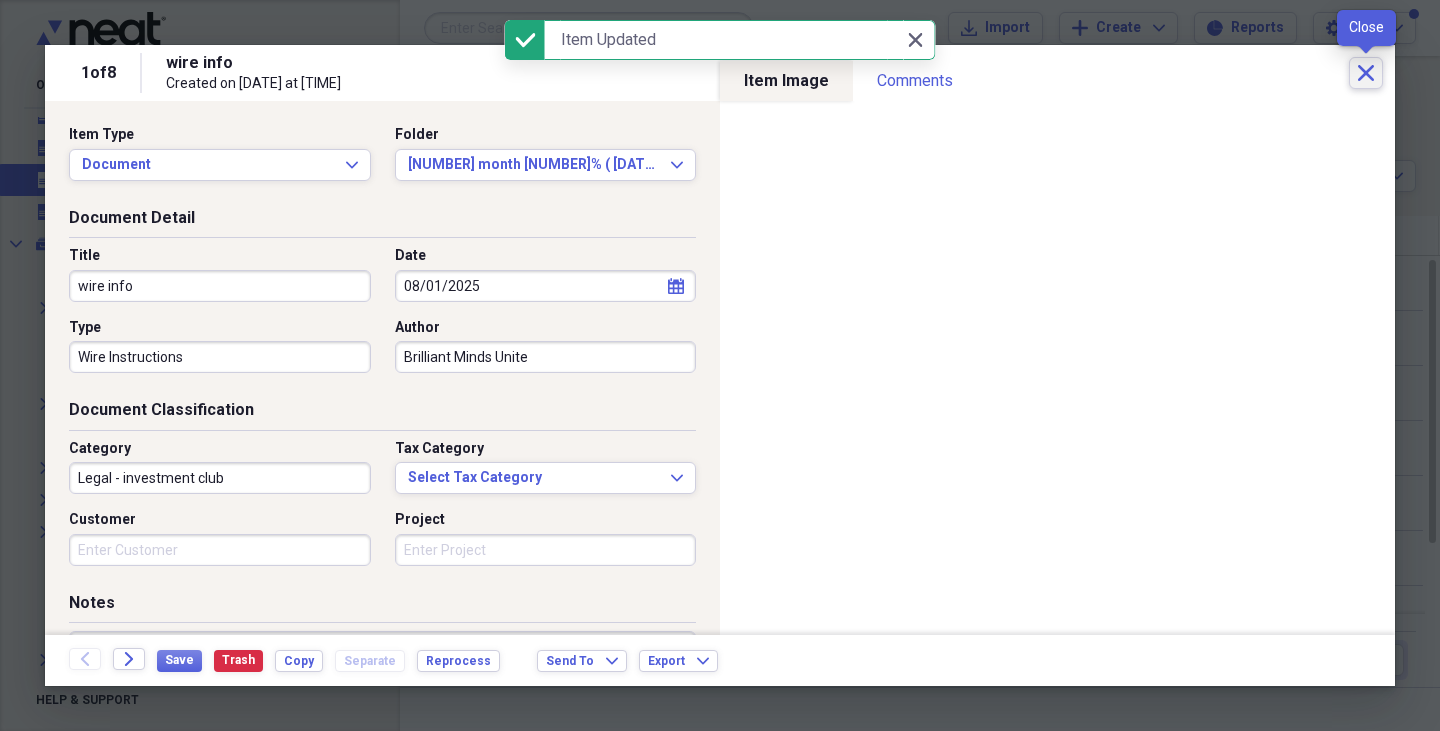 click 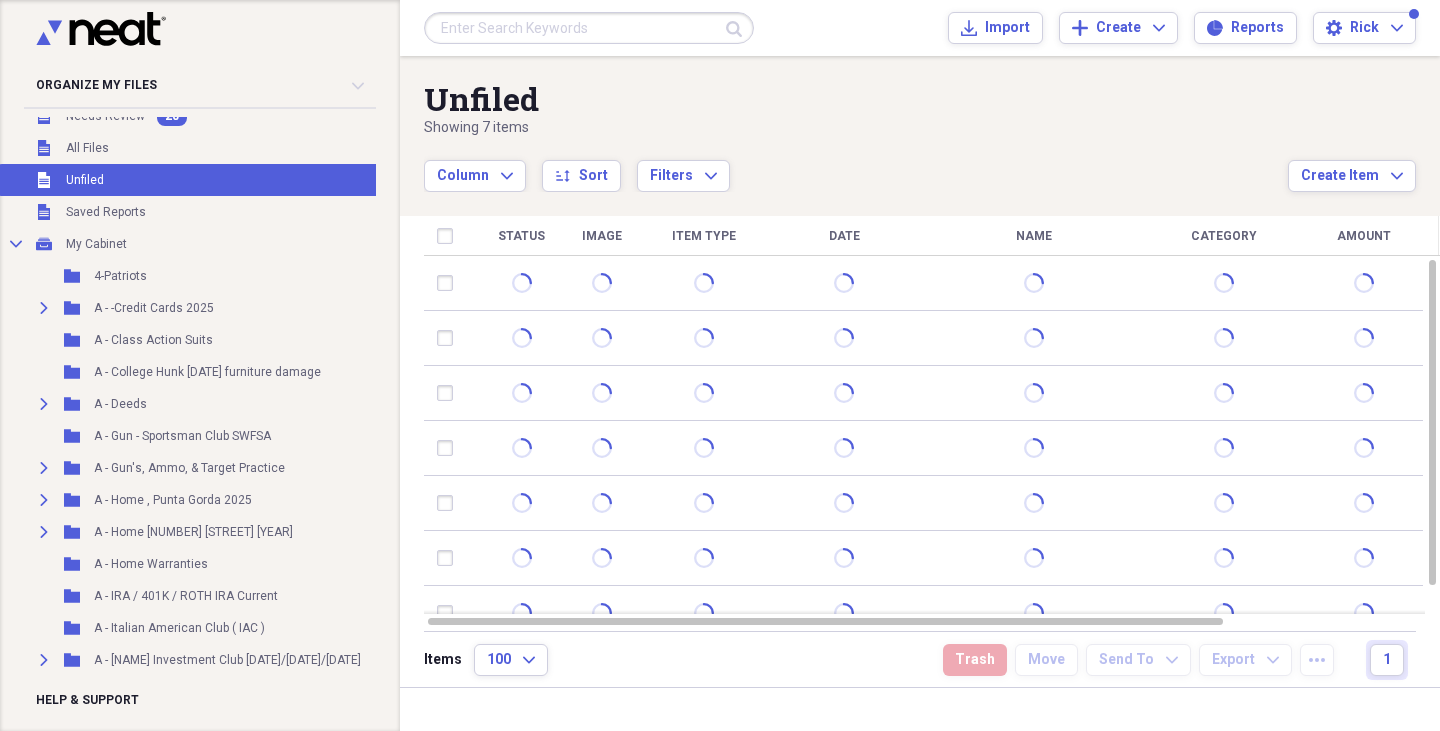 click on "Unfiled" at bounding box center [85, 180] 